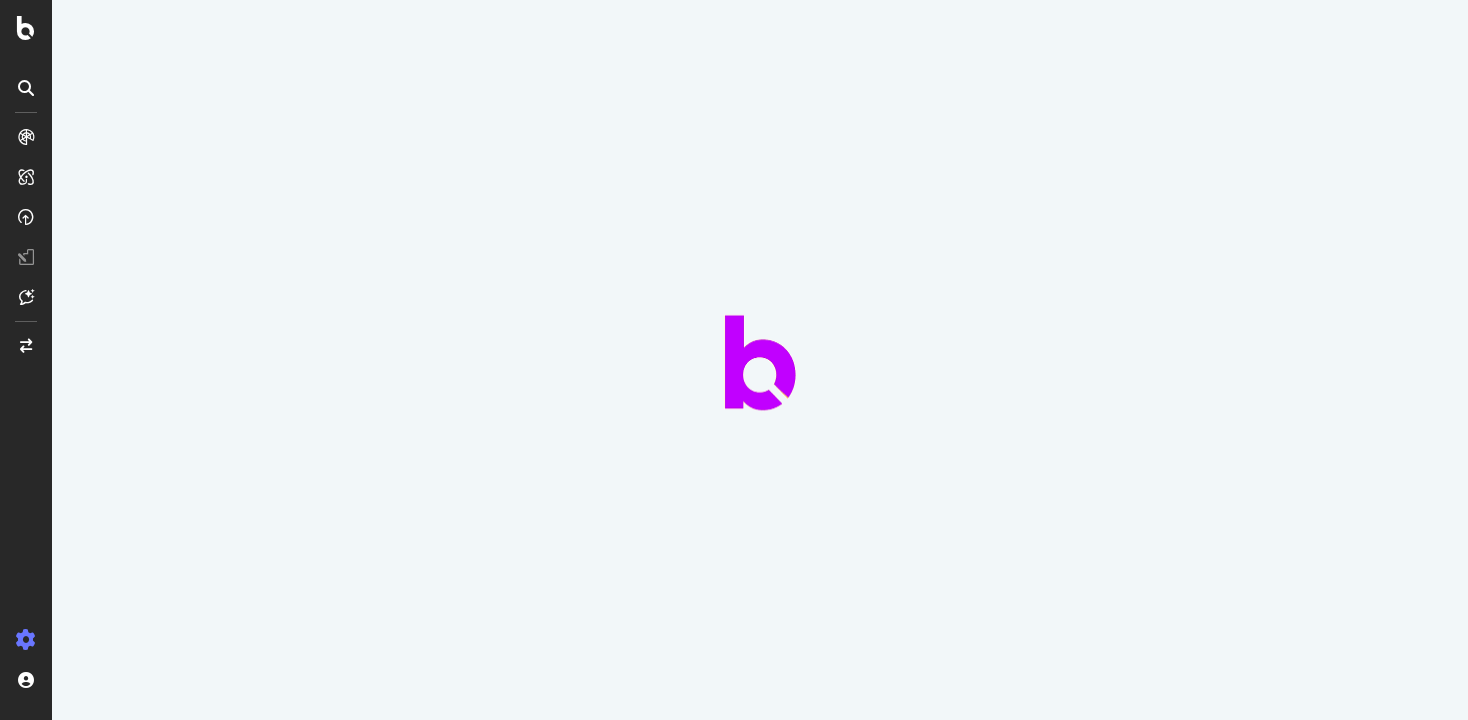 scroll, scrollTop: 0, scrollLeft: 0, axis: both 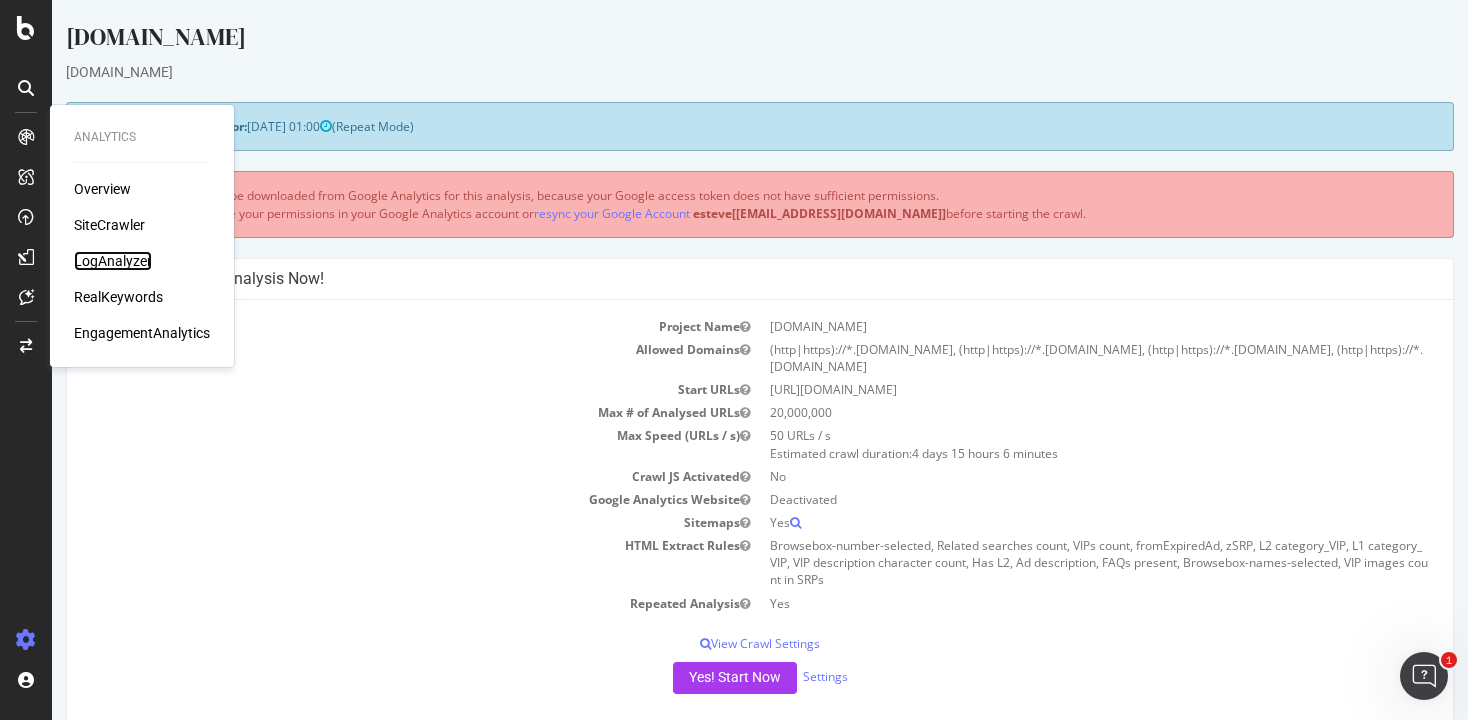 click on "LogAnalyzer" at bounding box center [113, 261] 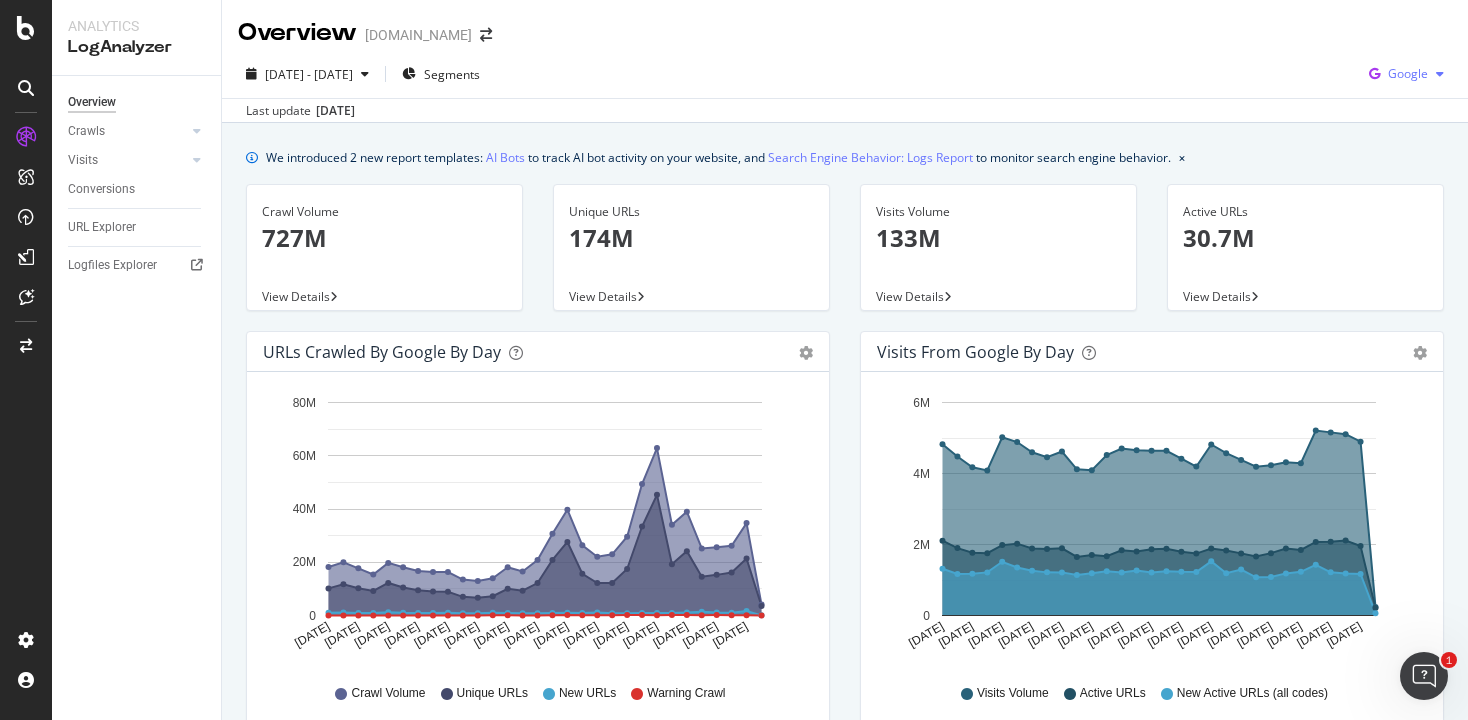 click on "Google" at bounding box center [1408, 73] 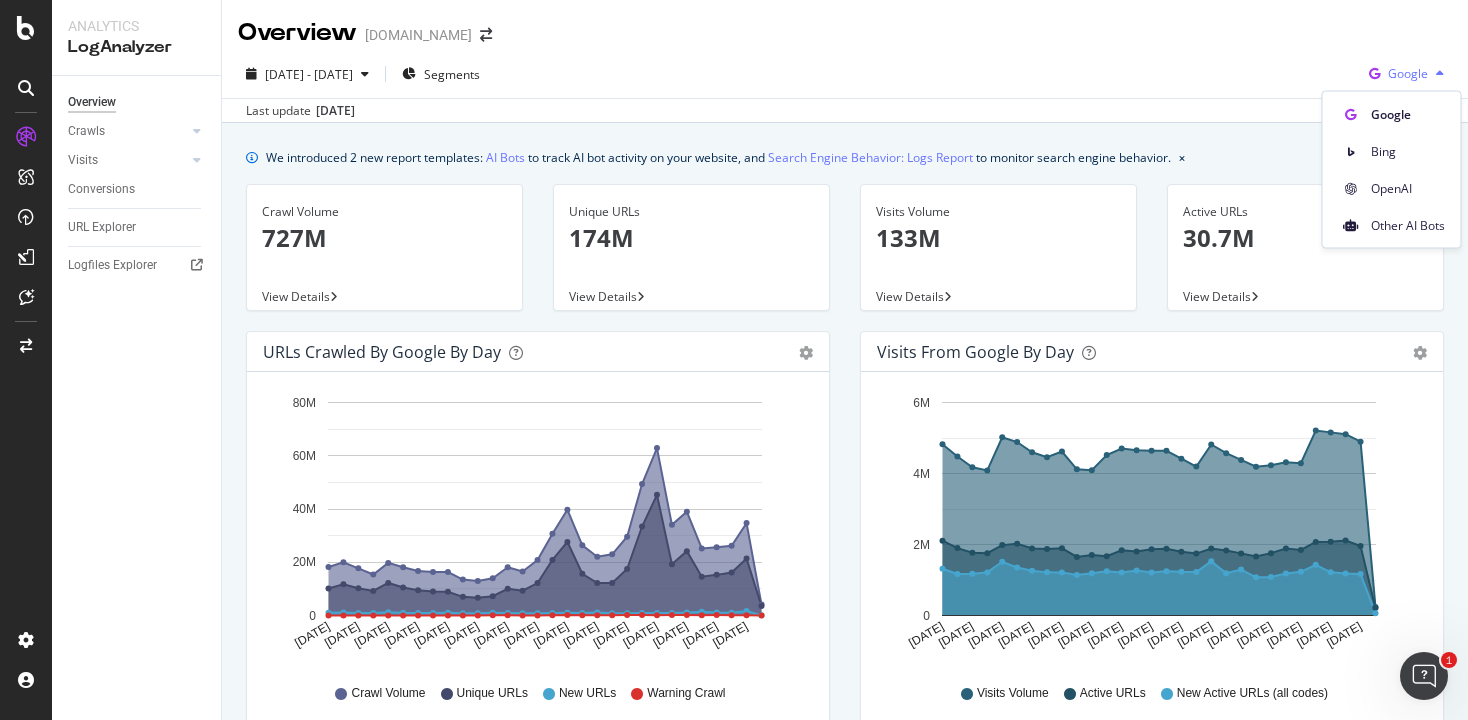 click on "Google" at bounding box center (1408, 73) 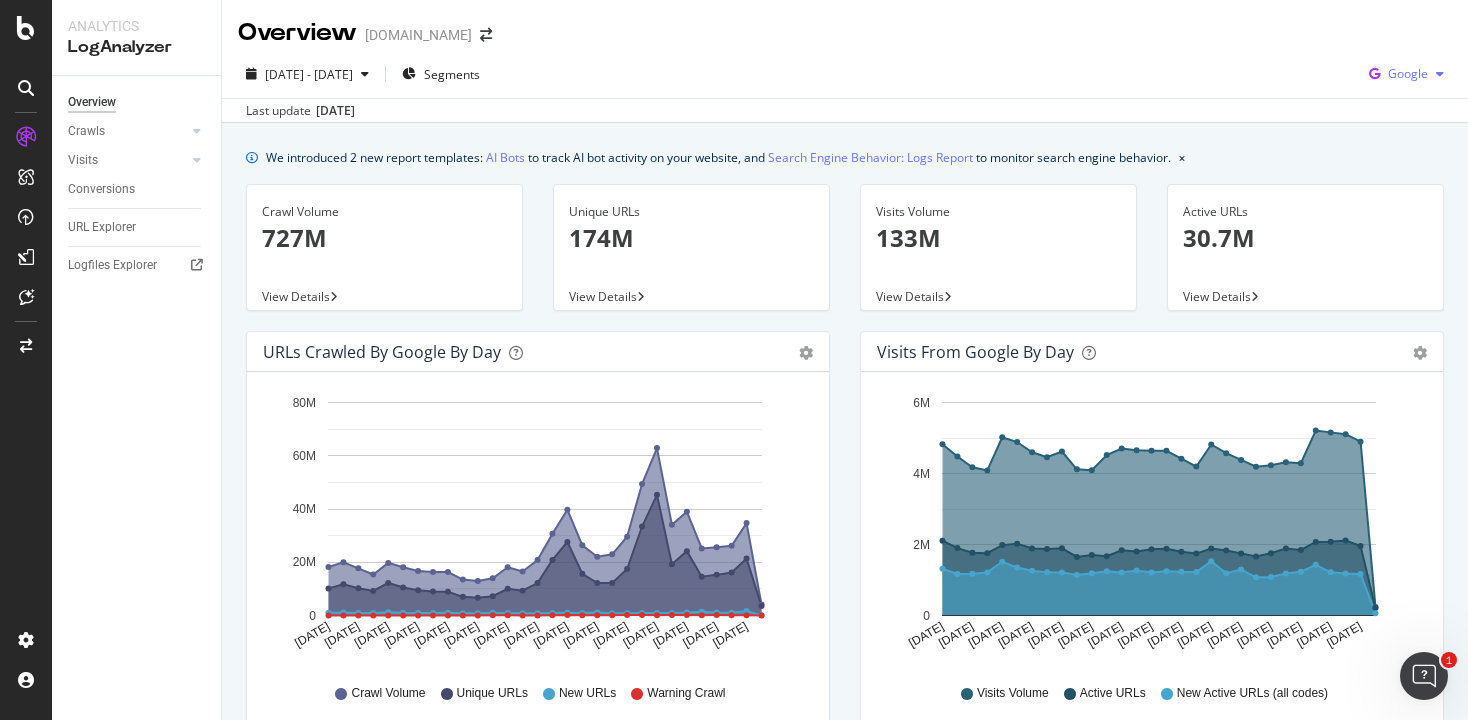 click on "Google" at bounding box center [1408, 73] 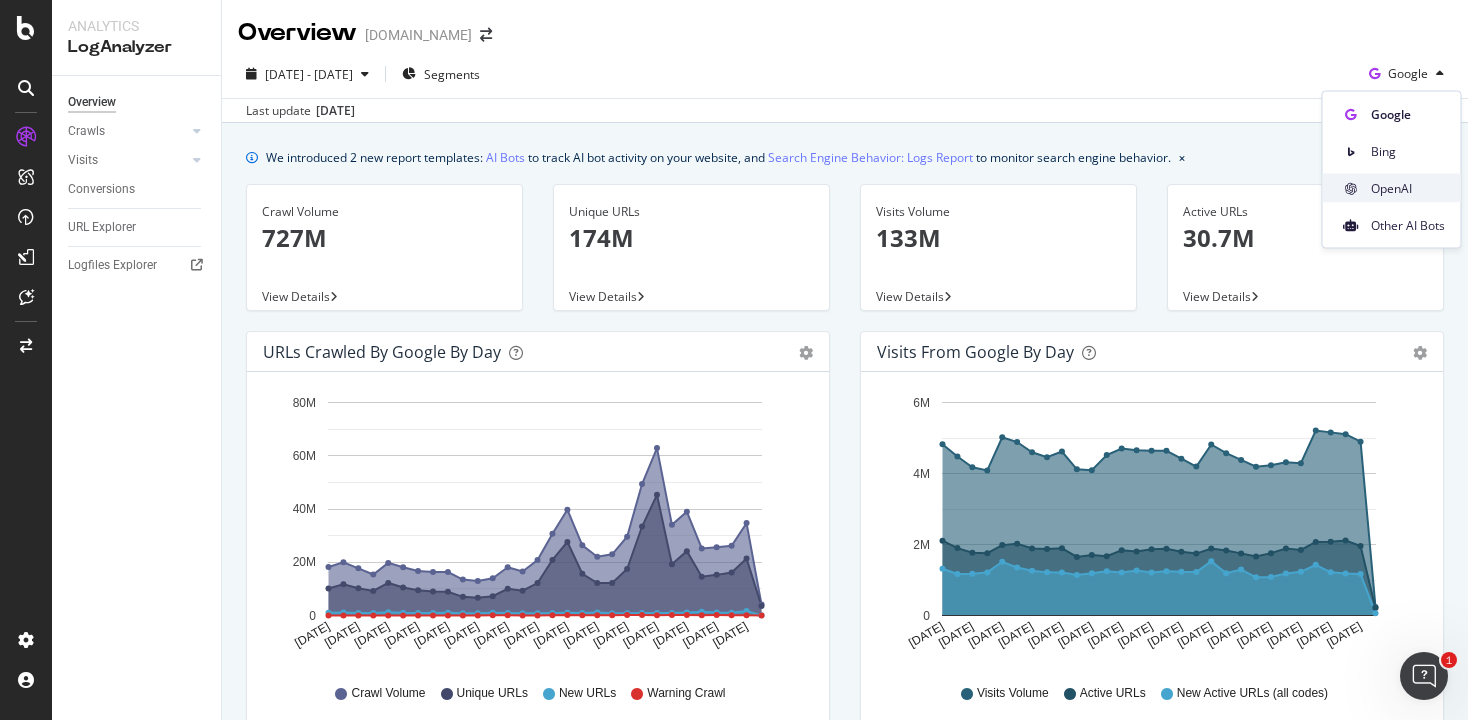 click on "OpenAI" at bounding box center [1408, 188] 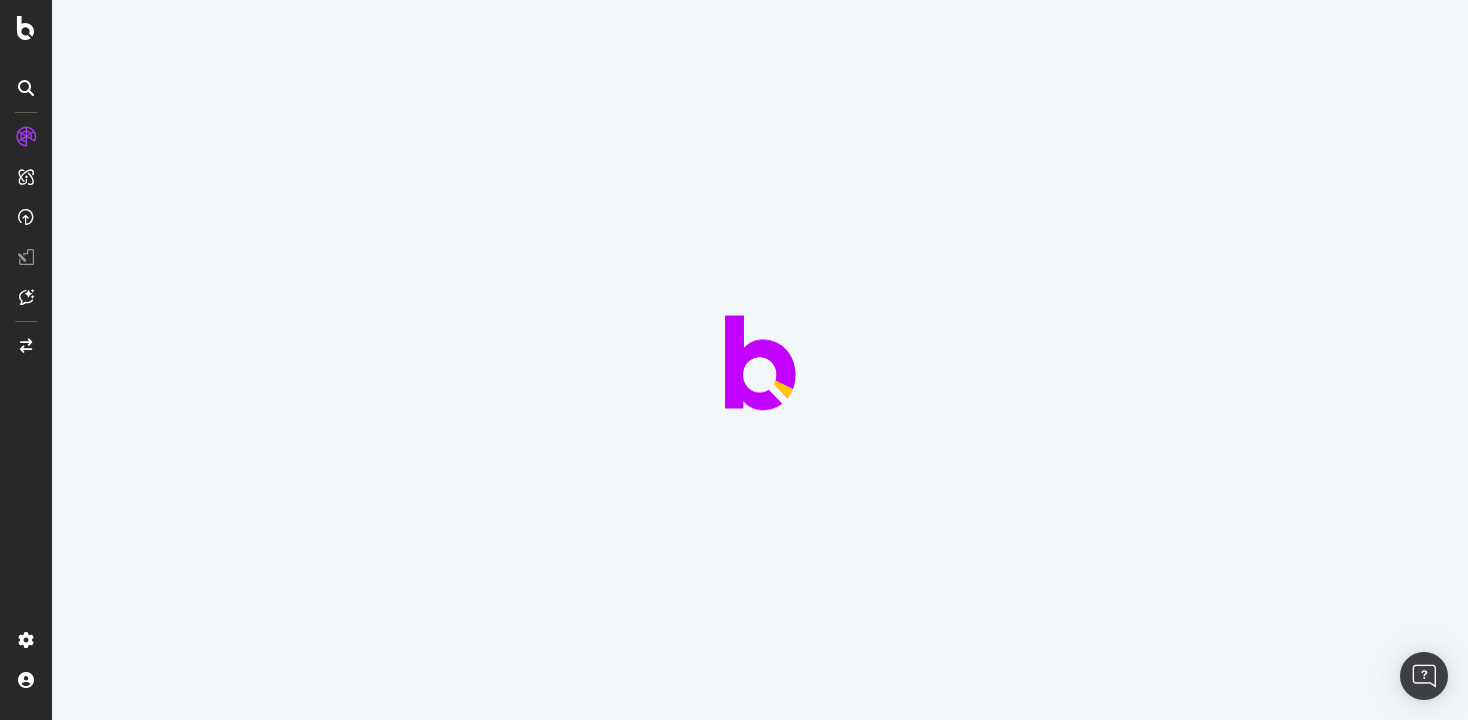 scroll, scrollTop: 0, scrollLeft: 0, axis: both 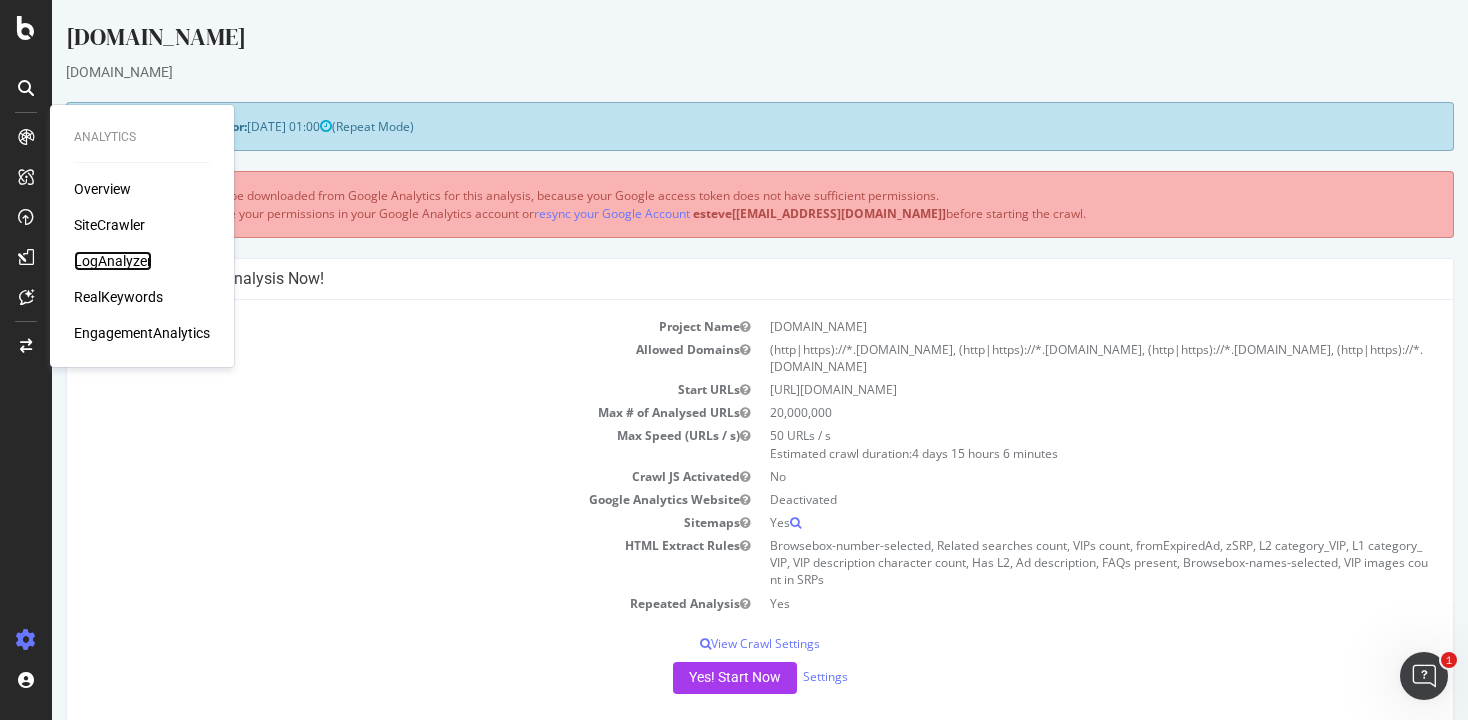 click on "LogAnalyzer" at bounding box center (113, 261) 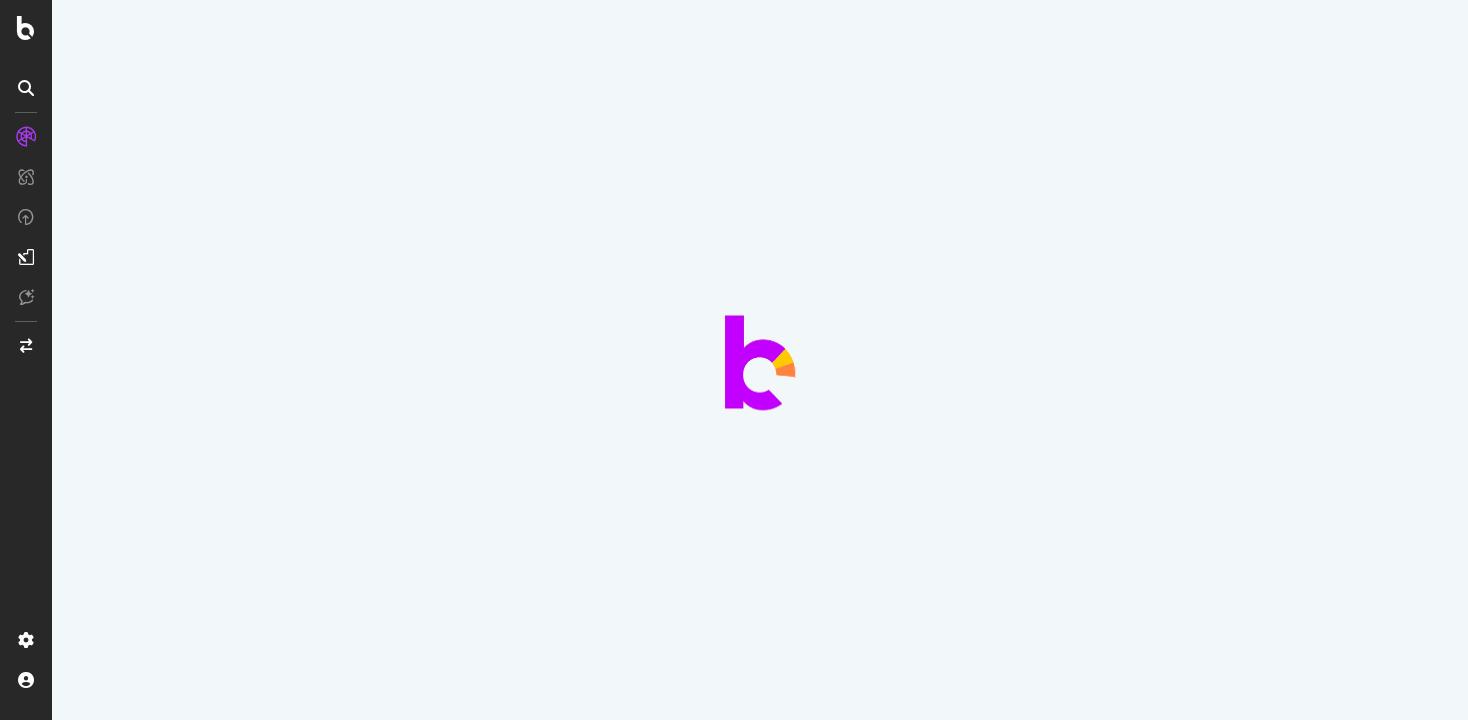 scroll, scrollTop: 0, scrollLeft: 0, axis: both 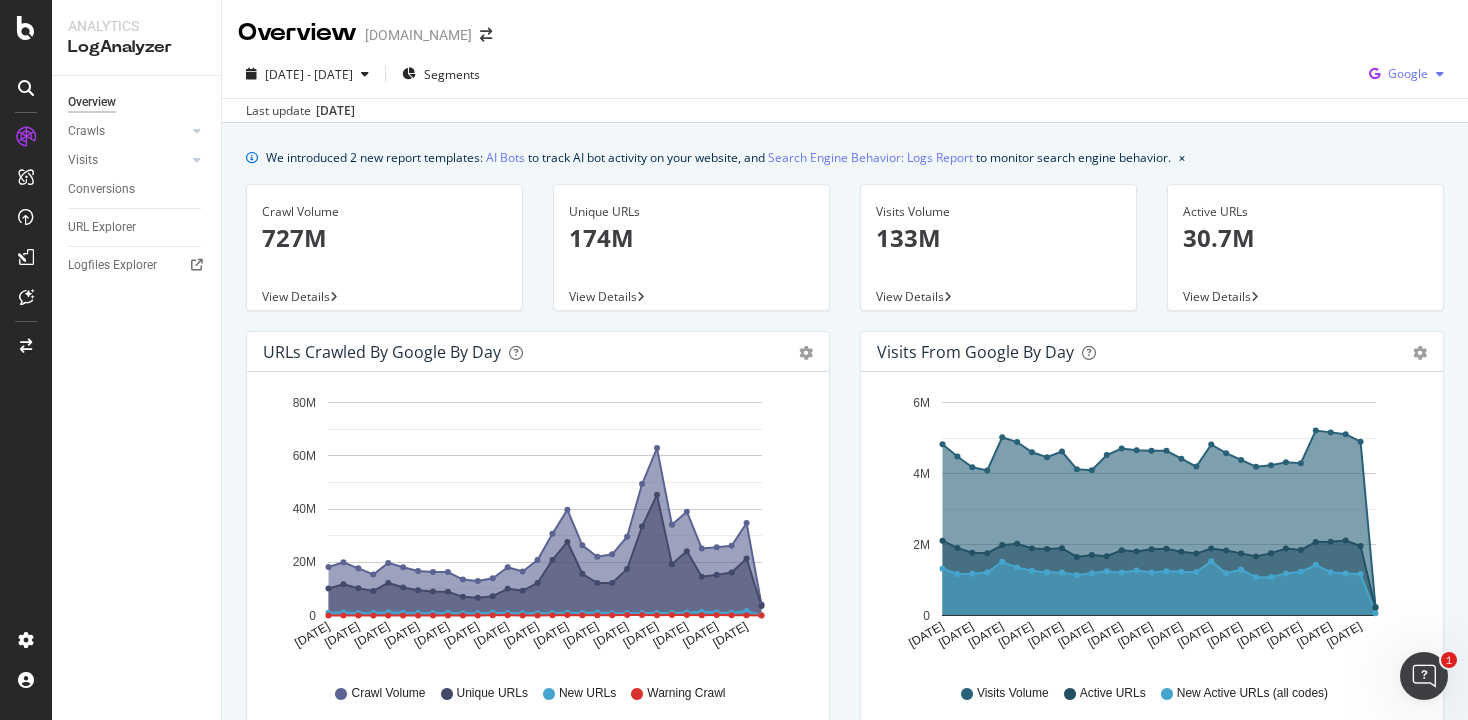 click at bounding box center (1374, 74) 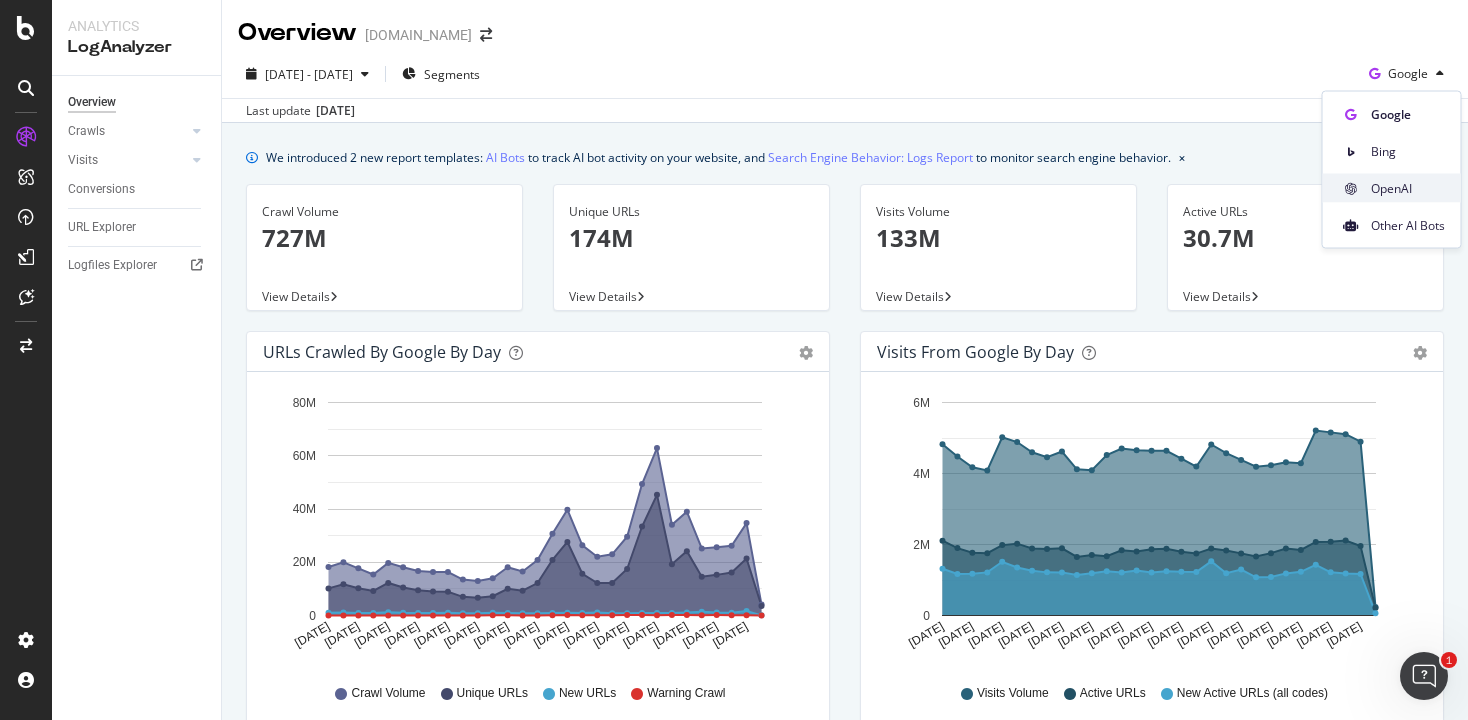 click on "OpenAI" at bounding box center (1408, 188) 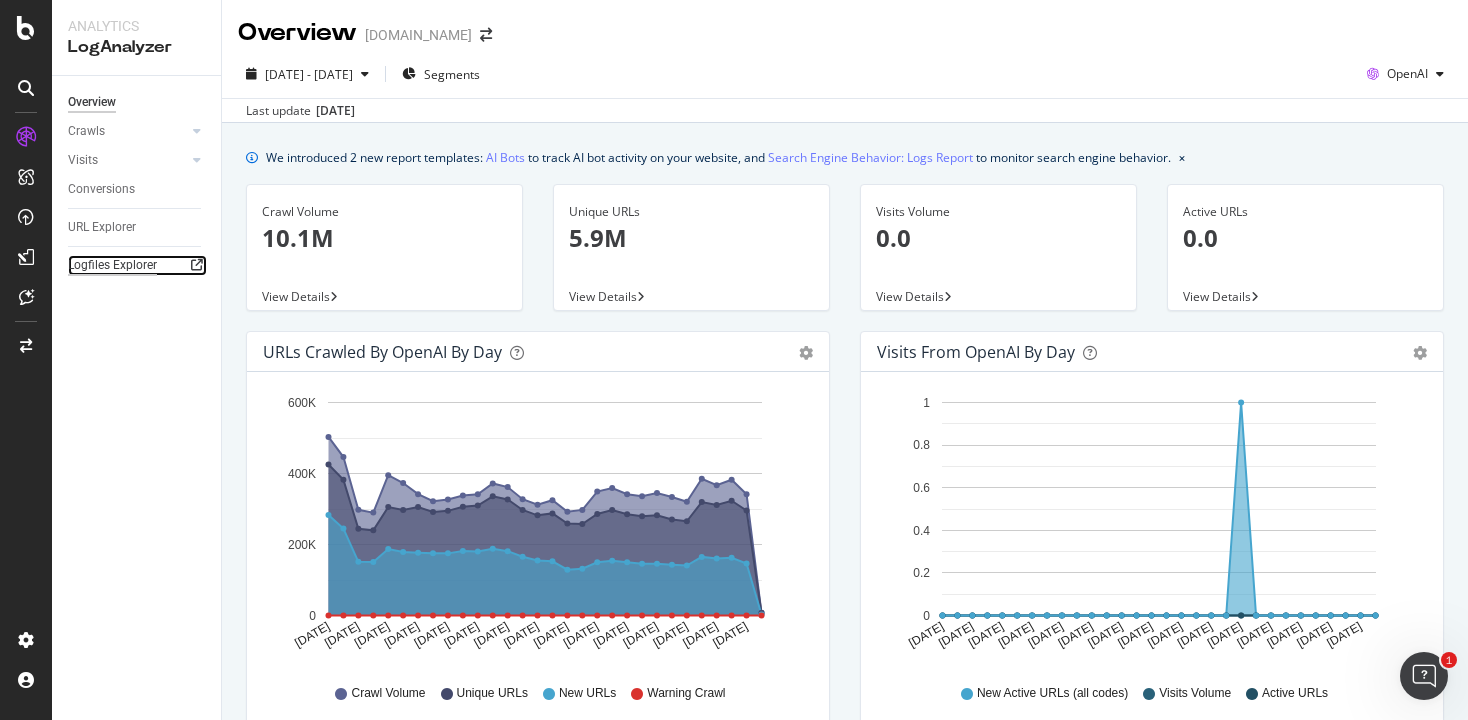 click on "Logfiles Explorer" at bounding box center [112, 265] 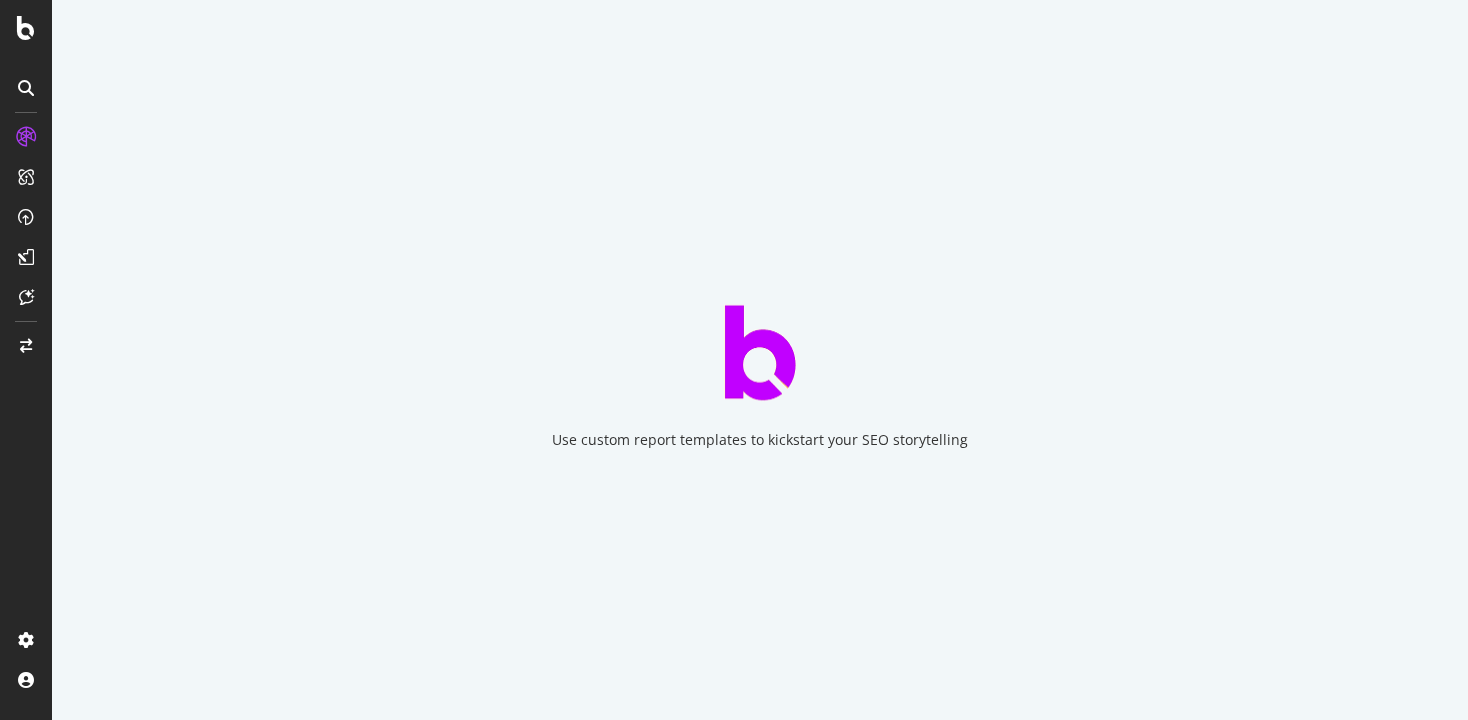 scroll, scrollTop: 0, scrollLeft: 0, axis: both 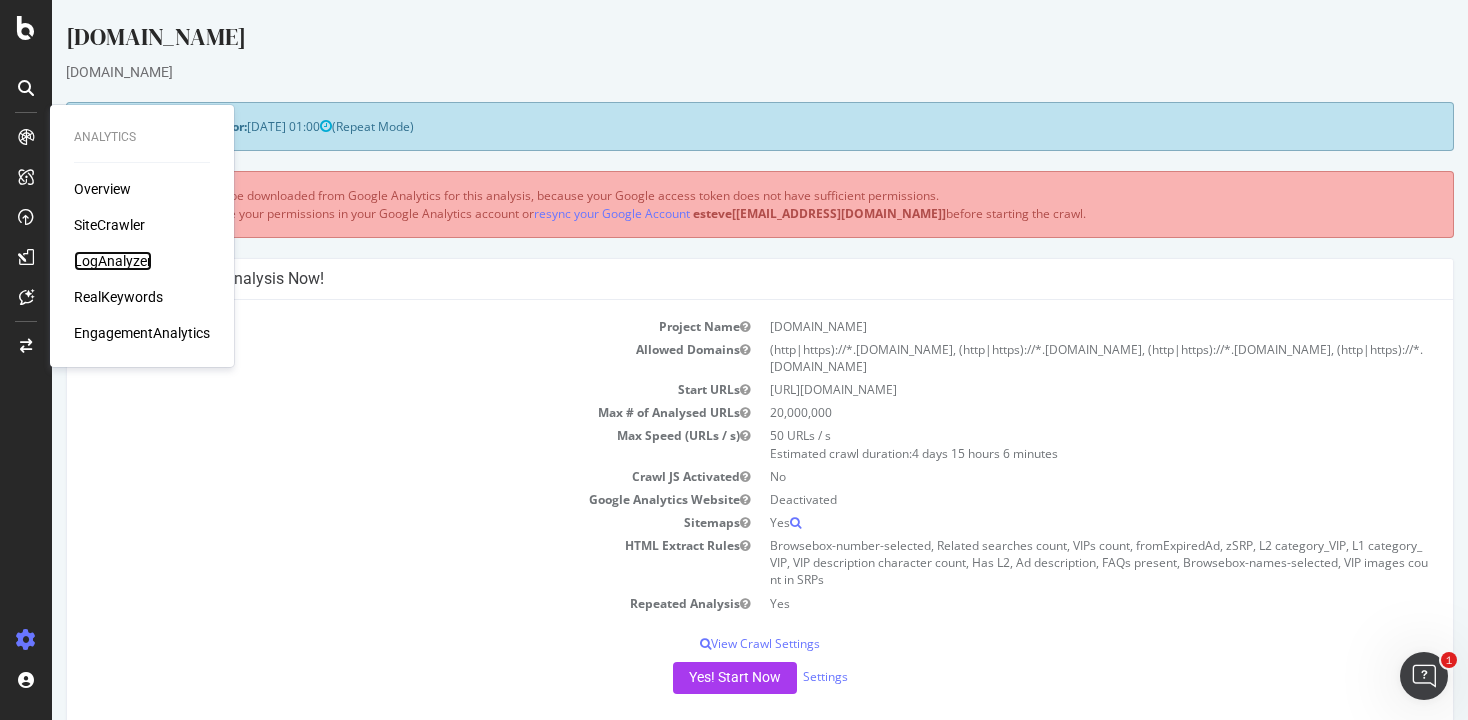 click on "LogAnalyzer" at bounding box center (113, 261) 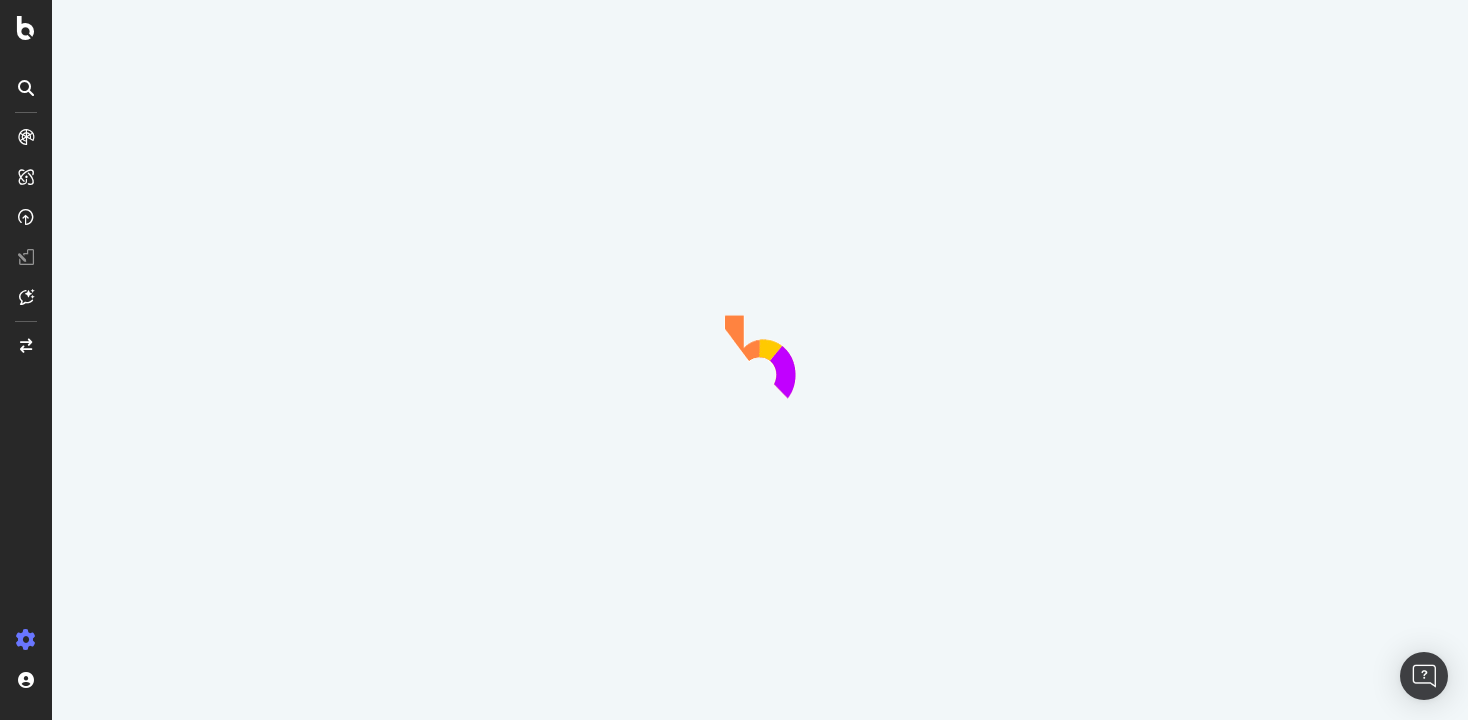 scroll, scrollTop: 0, scrollLeft: 0, axis: both 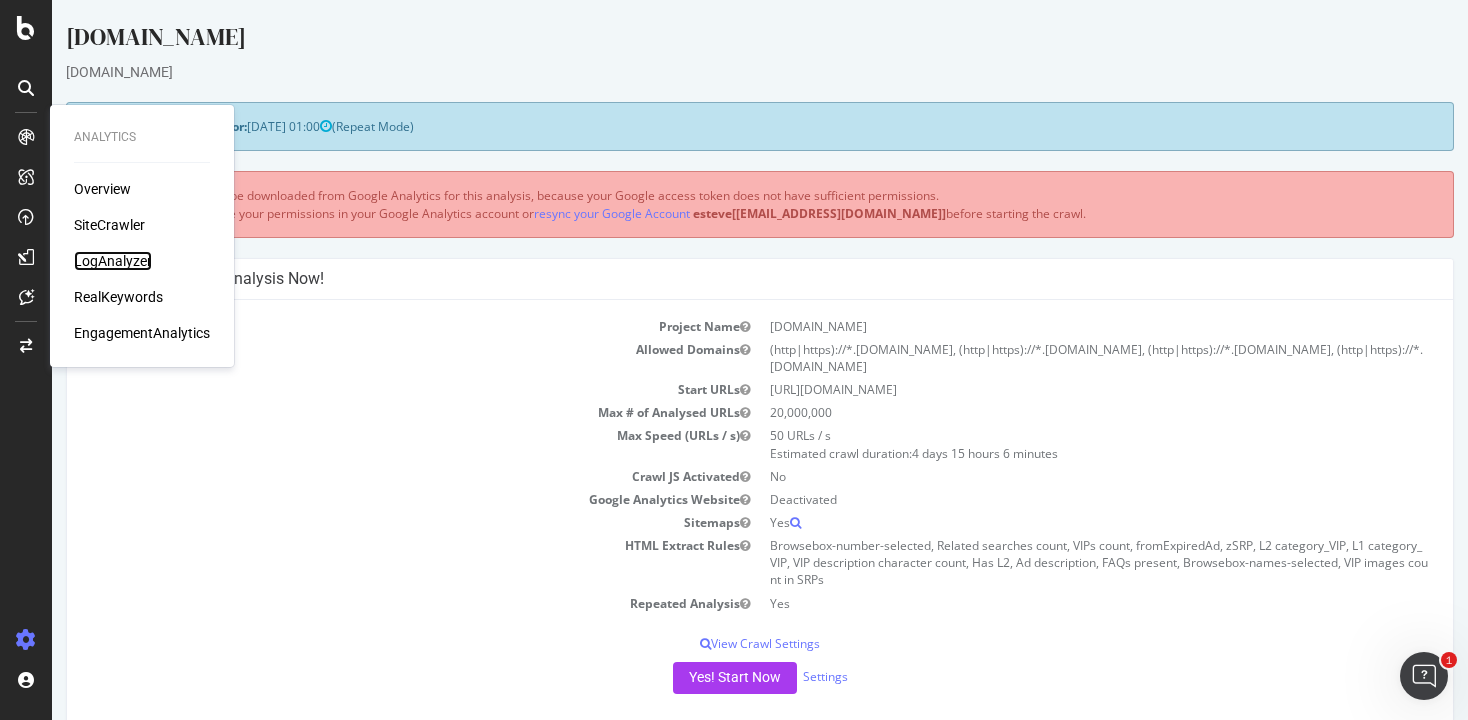 click on "LogAnalyzer" at bounding box center [113, 261] 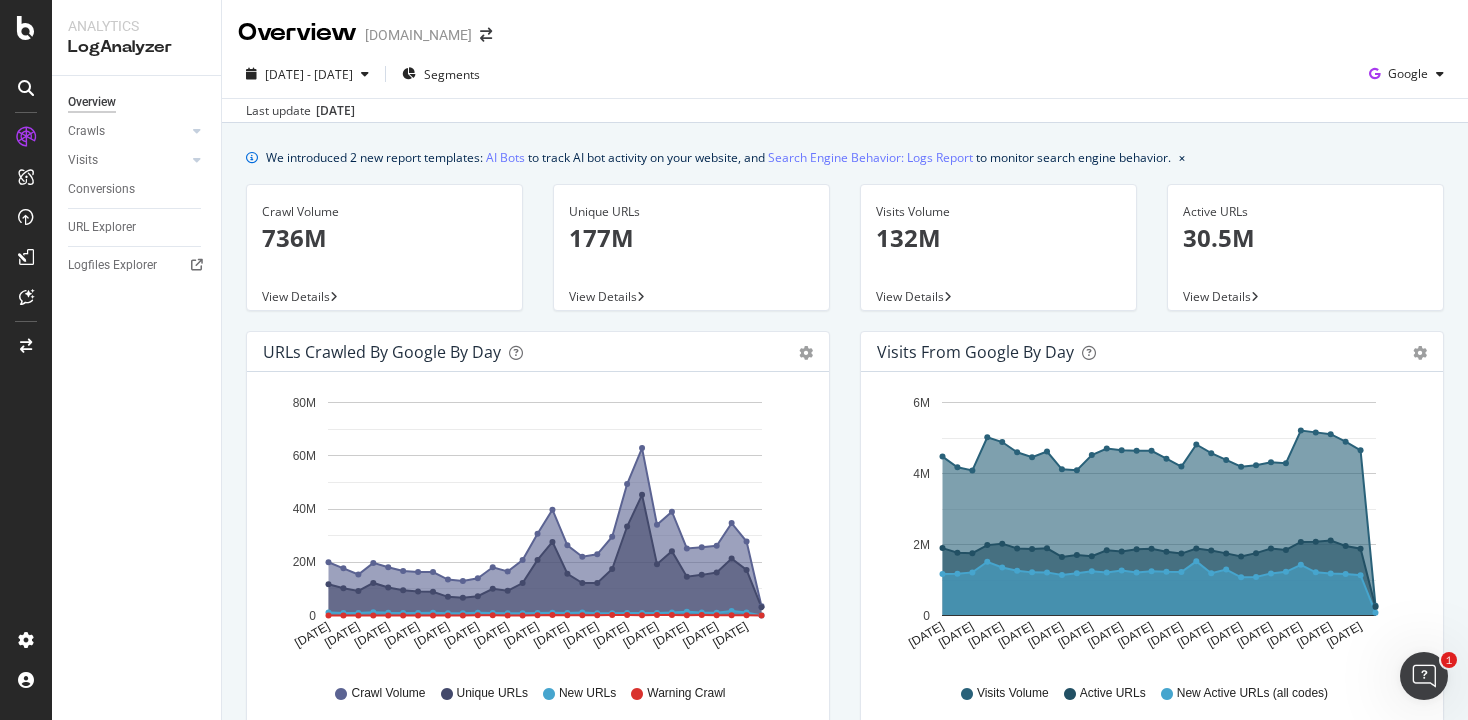 scroll, scrollTop: 533, scrollLeft: 0, axis: vertical 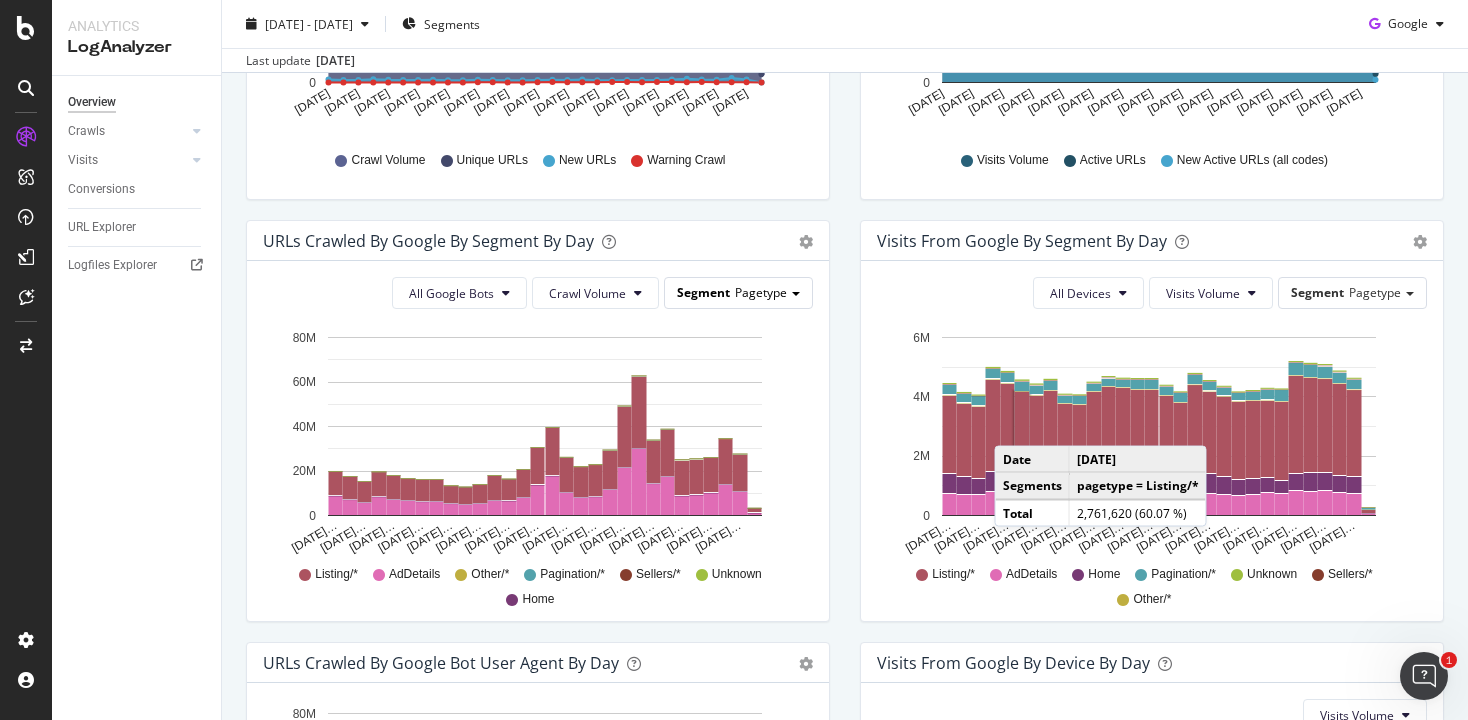 click on "Segment" at bounding box center (703, 292) 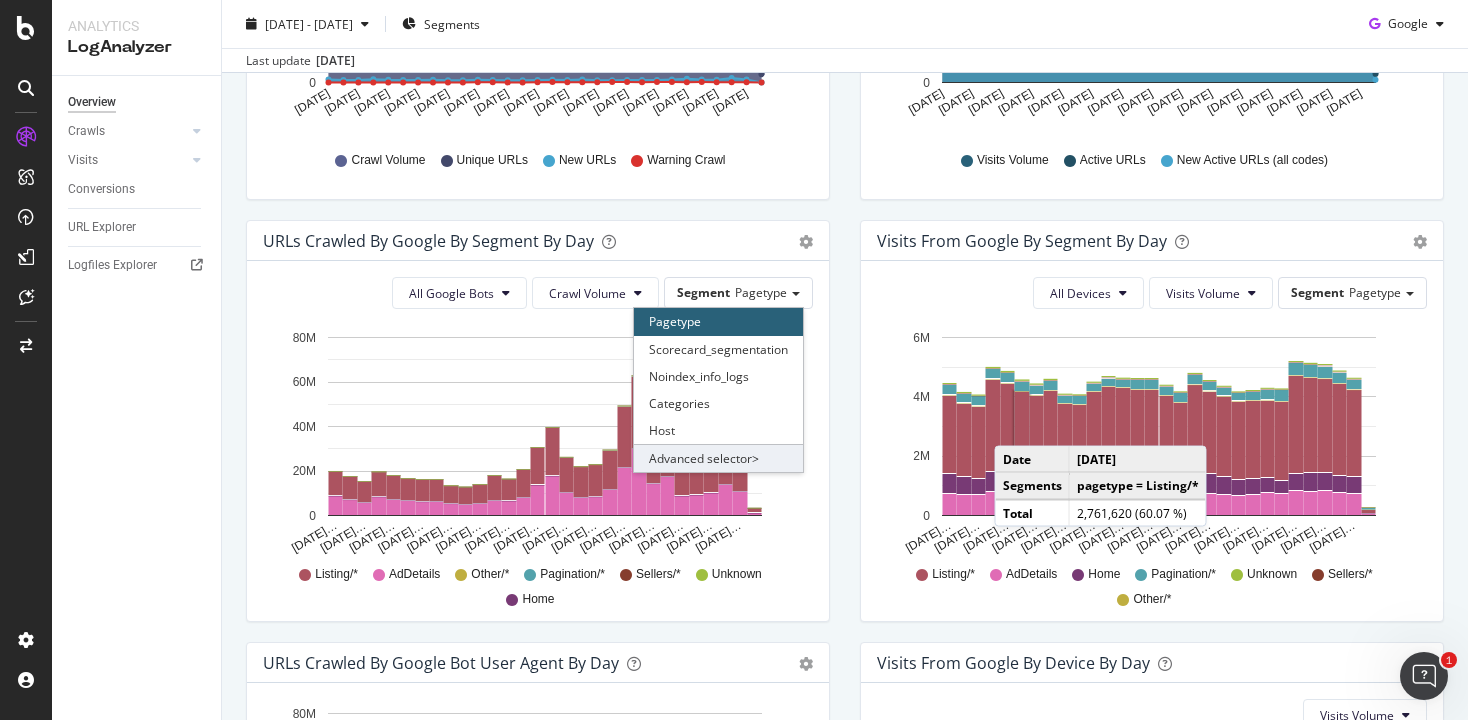 click on "Advanced selector  >" at bounding box center [718, 458] 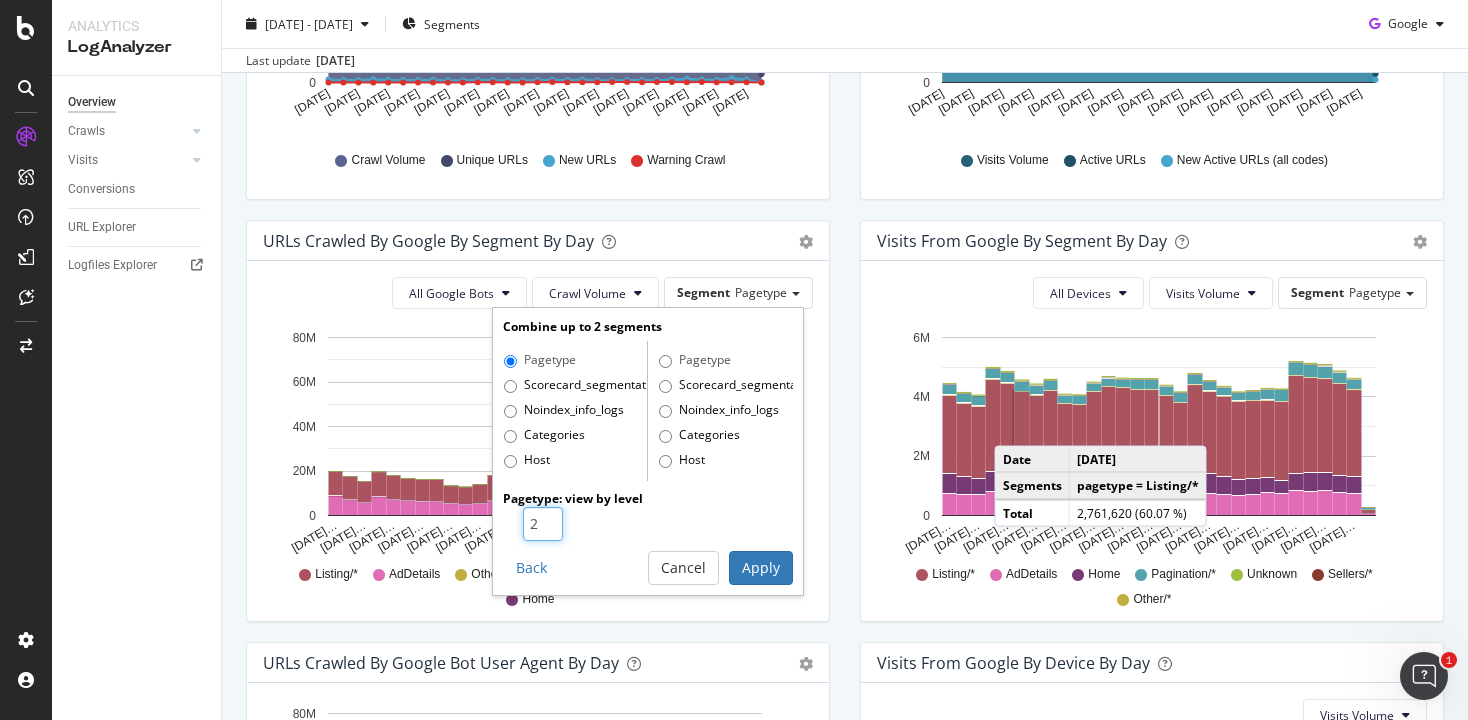 click on "2" at bounding box center (543, 524) 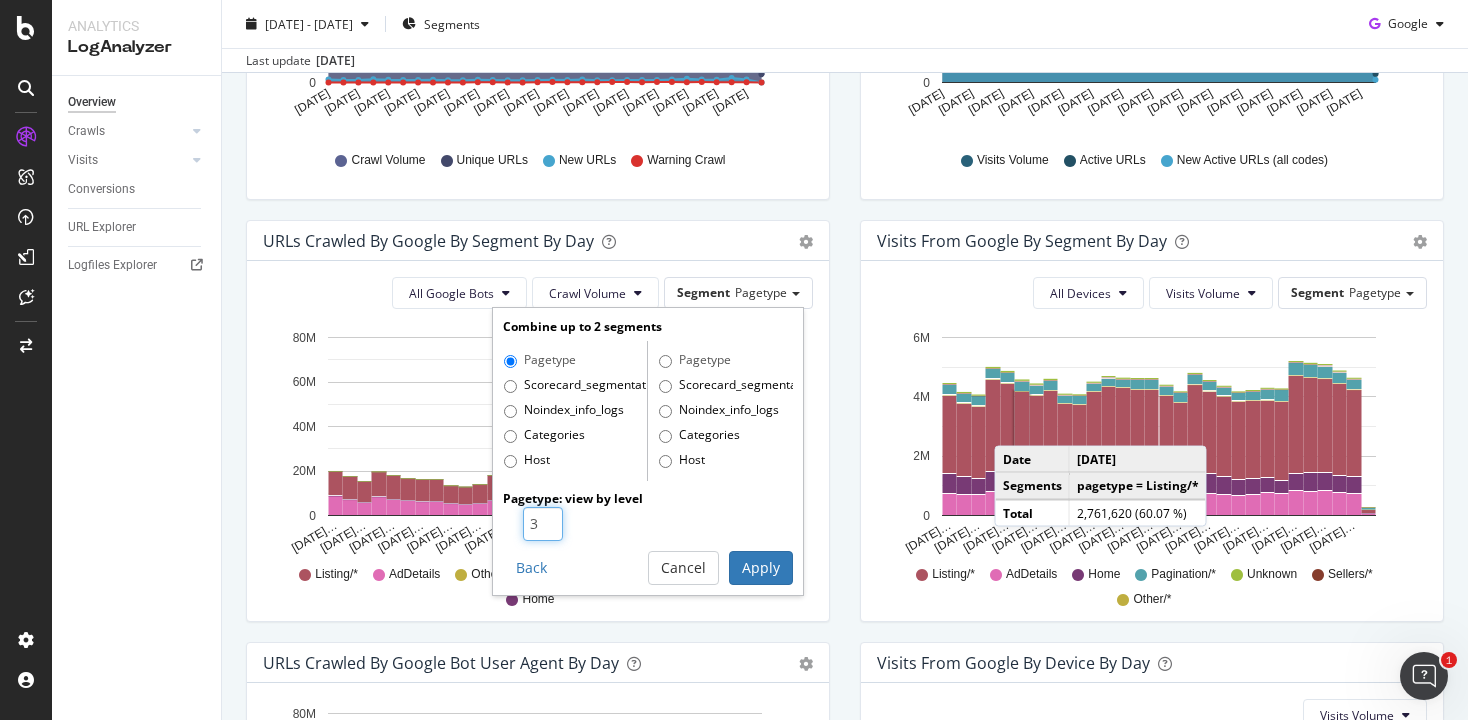 click on "3" at bounding box center [543, 524] 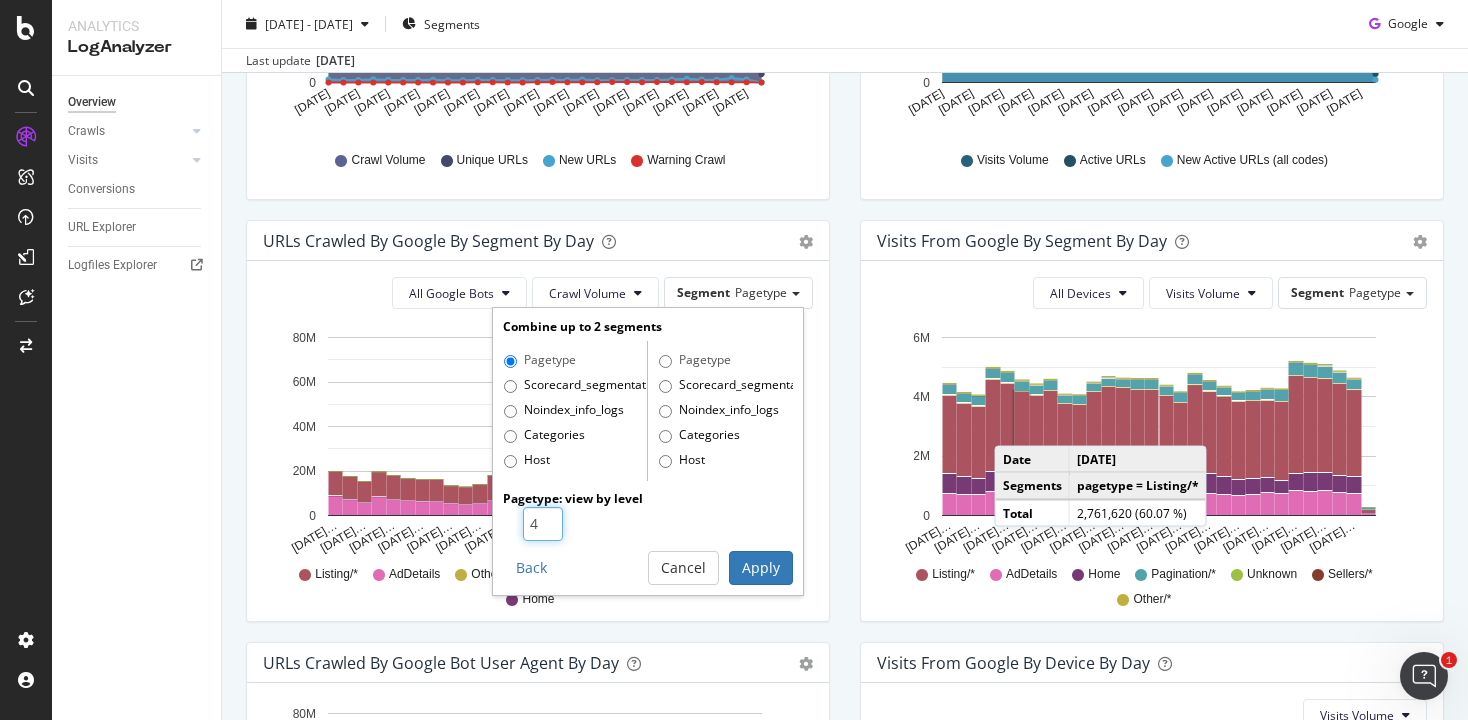 type on "4" 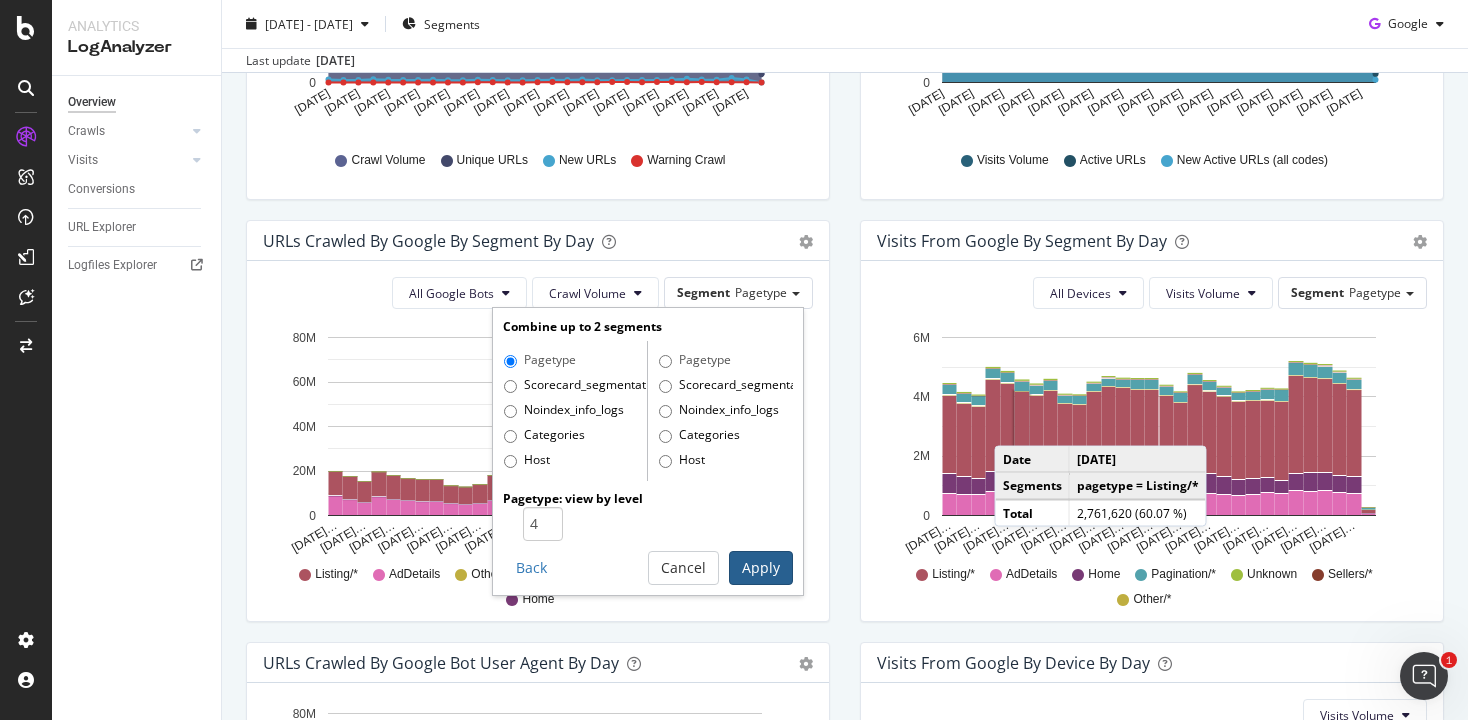 click on "Apply" at bounding box center [761, 568] 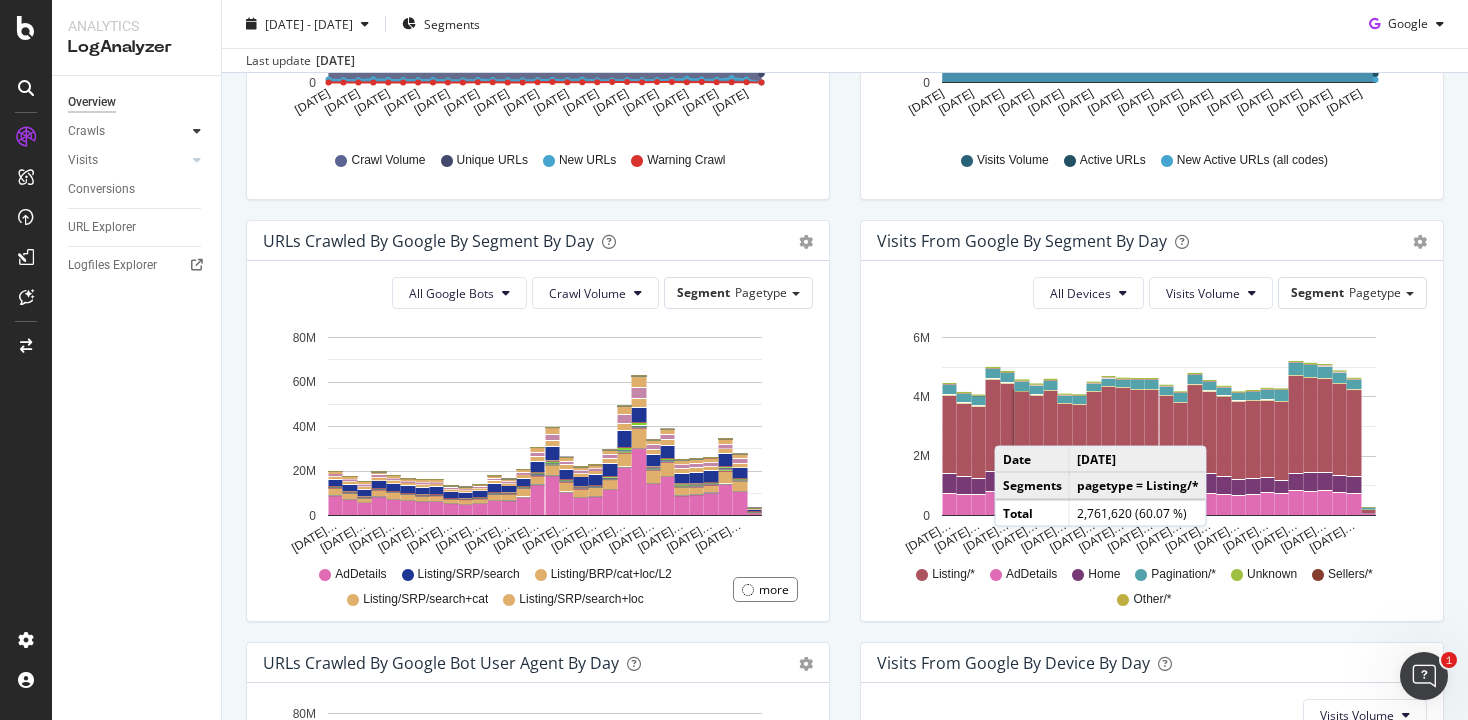 click at bounding box center [197, 131] 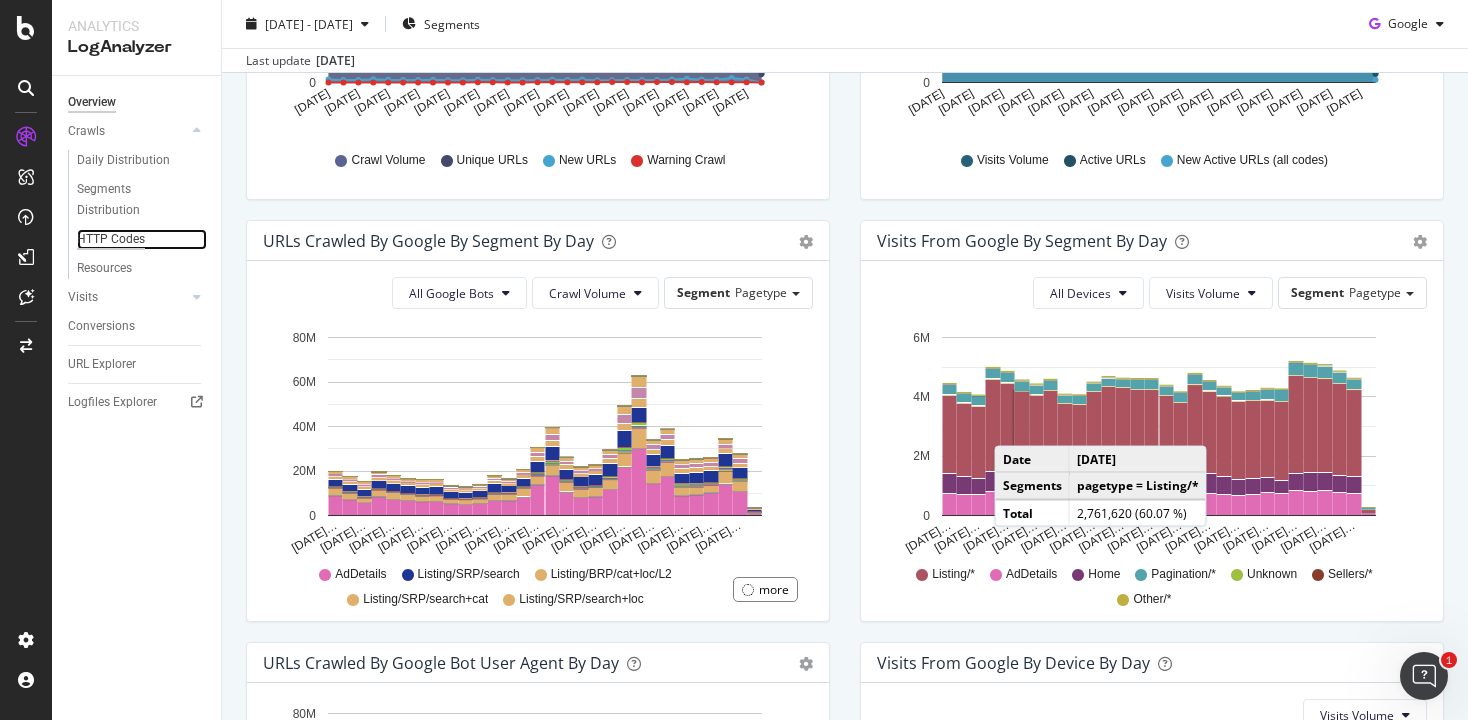 click on "HTTP Codes" at bounding box center [111, 239] 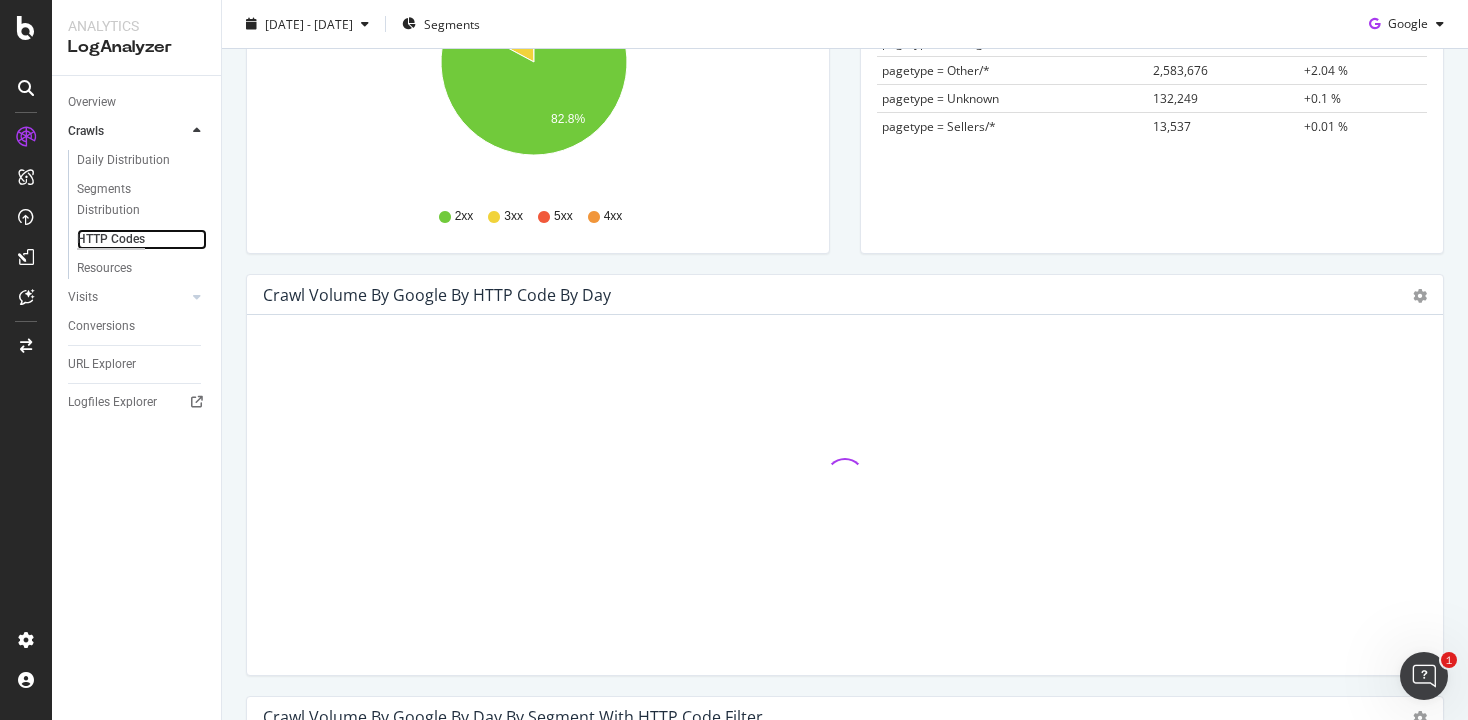 scroll, scrollTop: 417, scrollLeft: 0, axis: vertical 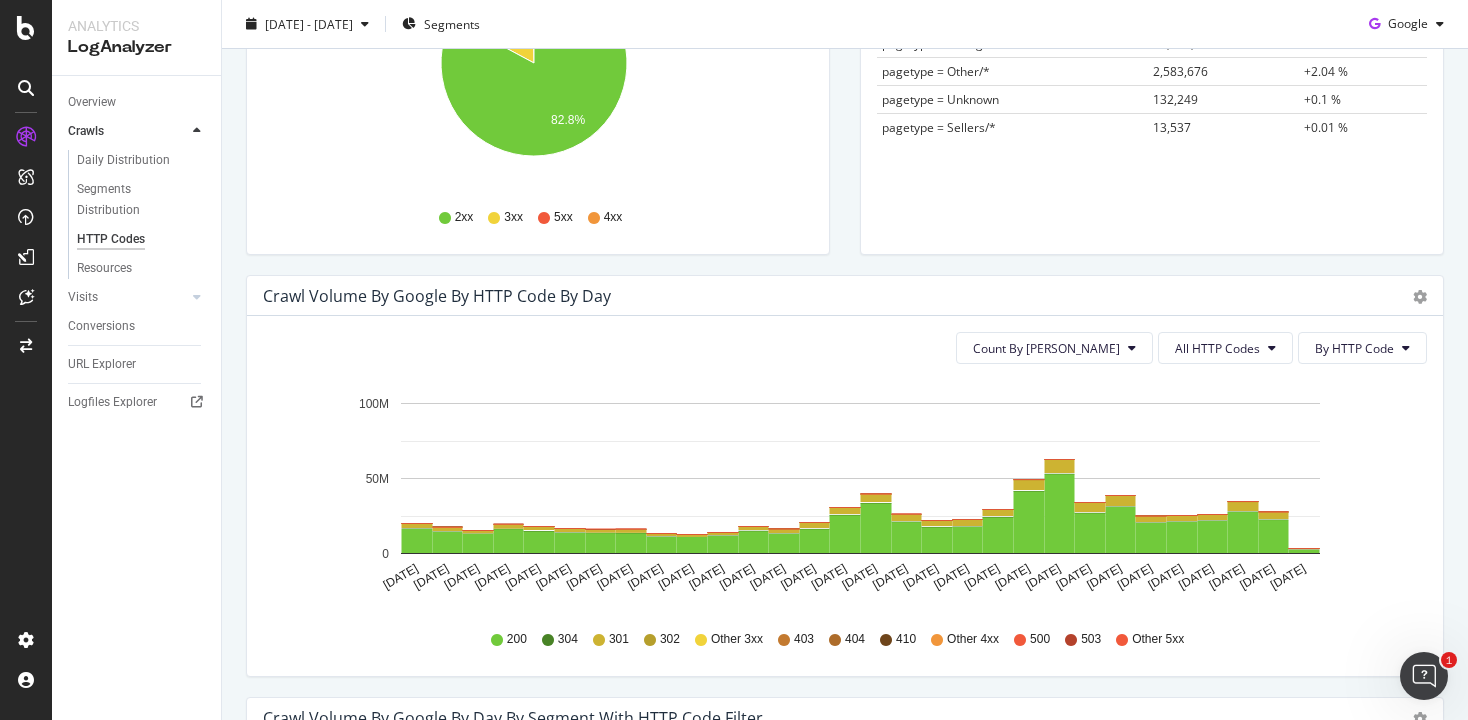 click on "Count By Day All HTTP Codes By HTTP Code Hold CMD (⌘) while clicking to filter the report. [DATE] [DATE] [DATE] [DATE] [DATE] [DATE] [DATE] [DATE] [DATE] [DATE] [DATE] [DATE] [DATE] [DATE] [DATE] [DATE] [DATE] [DATE] [DATE] [DATE] [DATE] [DATE] [DATE] [DATE] [DATE] [DATE] [DATE] [DATE] [DATE] [DATE] 0 50M 100M Date 200 304 301 302 Other 3xx 403 404 410 Other 4xx 500 503 Other 5xx [DATE] 16,428,344 0 3,568,534 732 0 530 235 0 10 16,070 1 0 [DATE] 14,782,887 3 2,923,444 365 0 988 274 0 8 14,433 0 3 [DATE] 13,470,977 4 1,916,899 366 0 573 456 0 12 14,435 0 0 [DATE] 16,548,541 3 3,091,217 383 0 425 593 0 45 112,868 0 1 [DATE] 15,014,535 4 3,080,739 362 0 695 1,258 0 12 14,652 0 0 [DATE] 14,162,099 6 2,517,137 411 0 456 1,883 0 25 17,252 0 0 [DATE] 13,912,520 5 2,406,008 590 0 459 2,411 0 14 17,631 2 0 [DATE] 13,772,614 6 532" at bounding box center (845, 496) 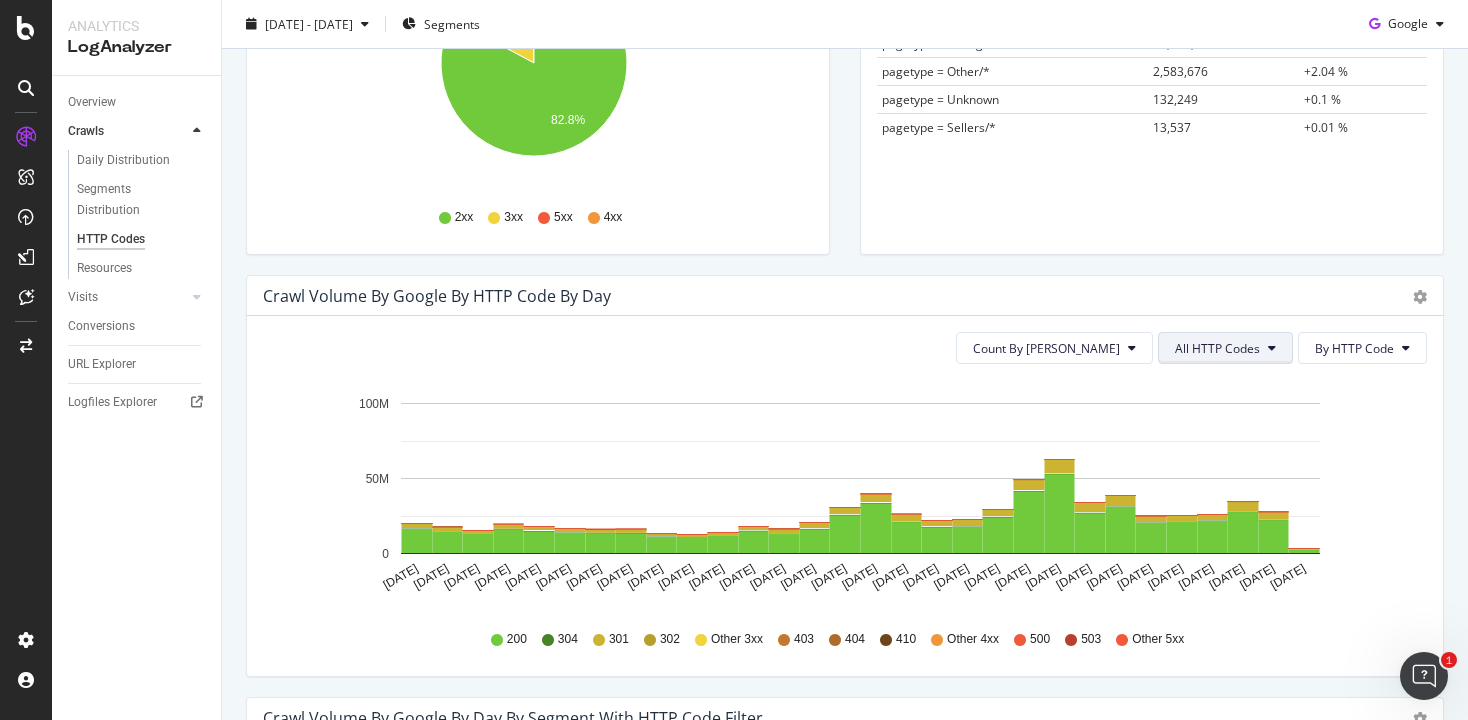 click on "All HTTP Codes" at bounding box center [1217, 348] 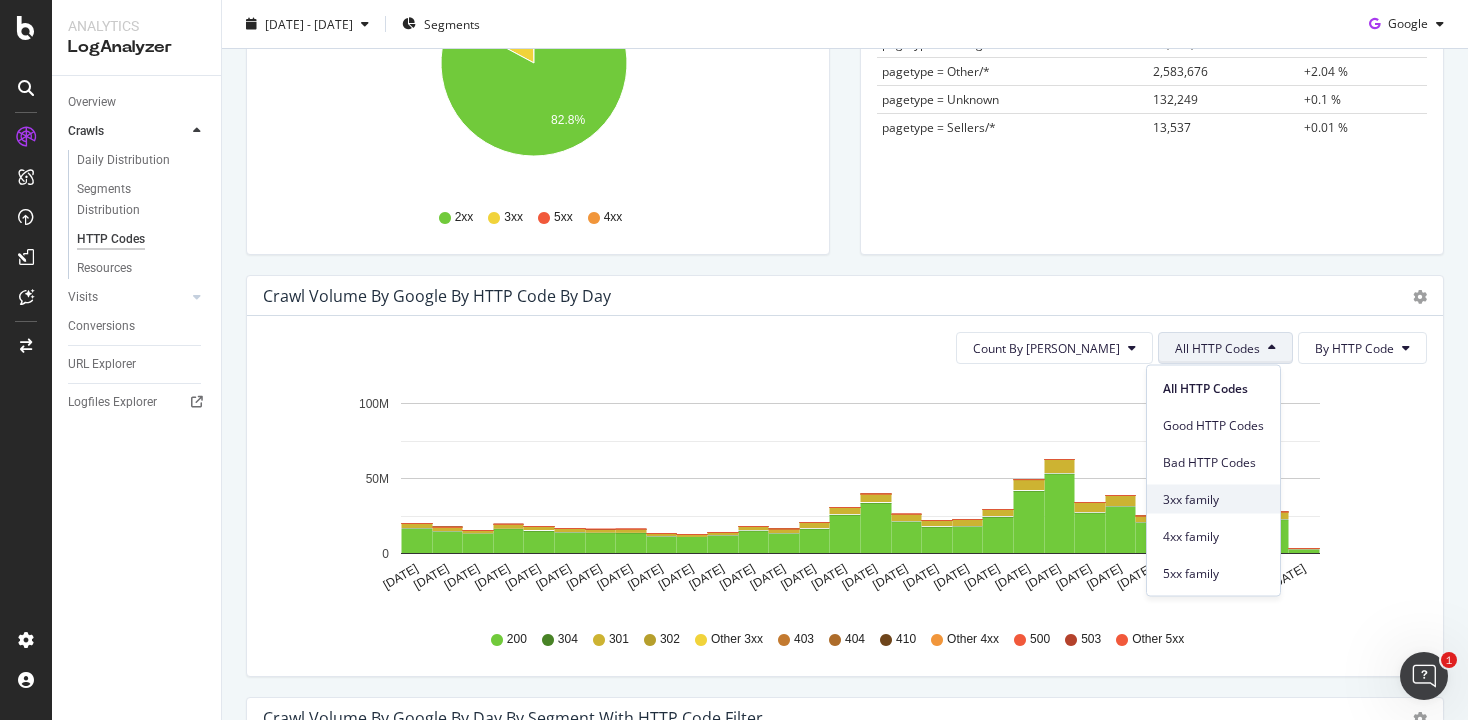 click on "3xx family" at bounding box center (1213, 499) 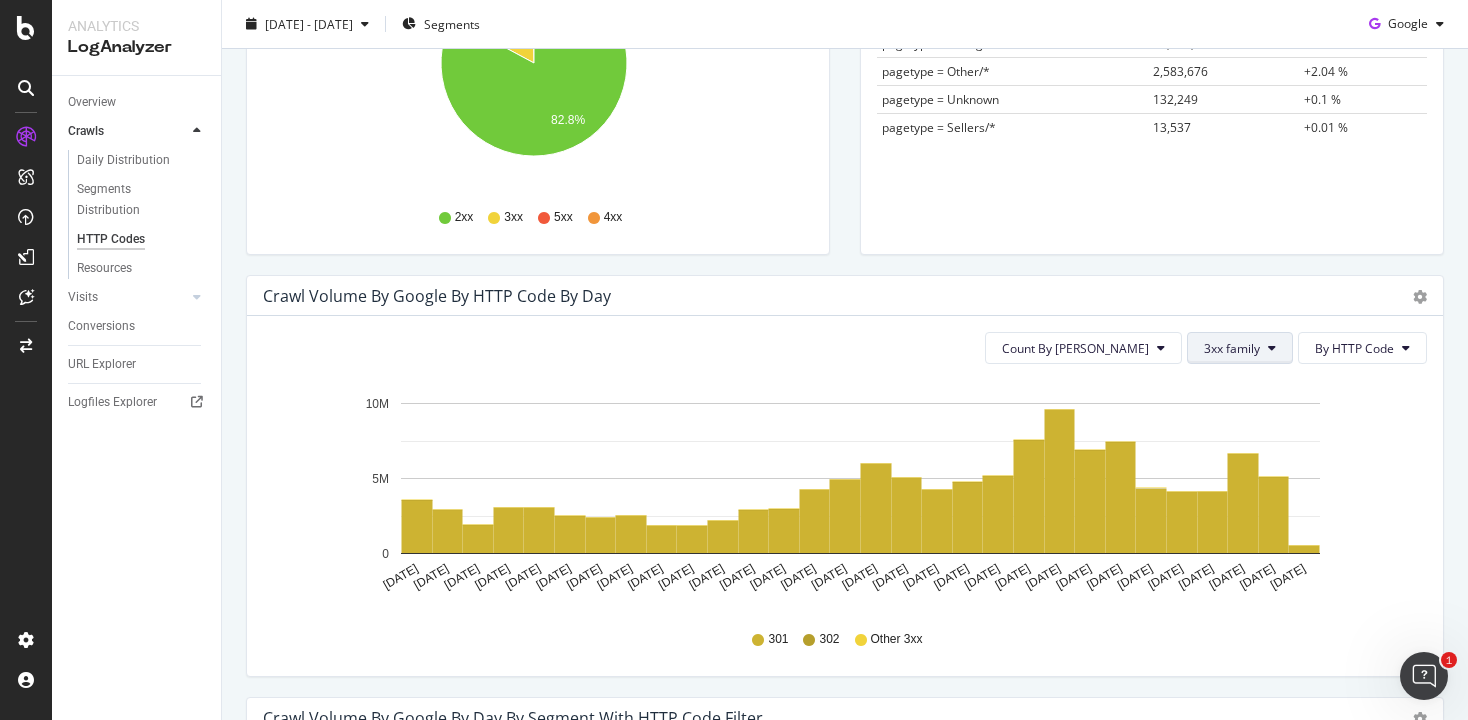 click on "3xx family" at bounding box center [1232, 348] 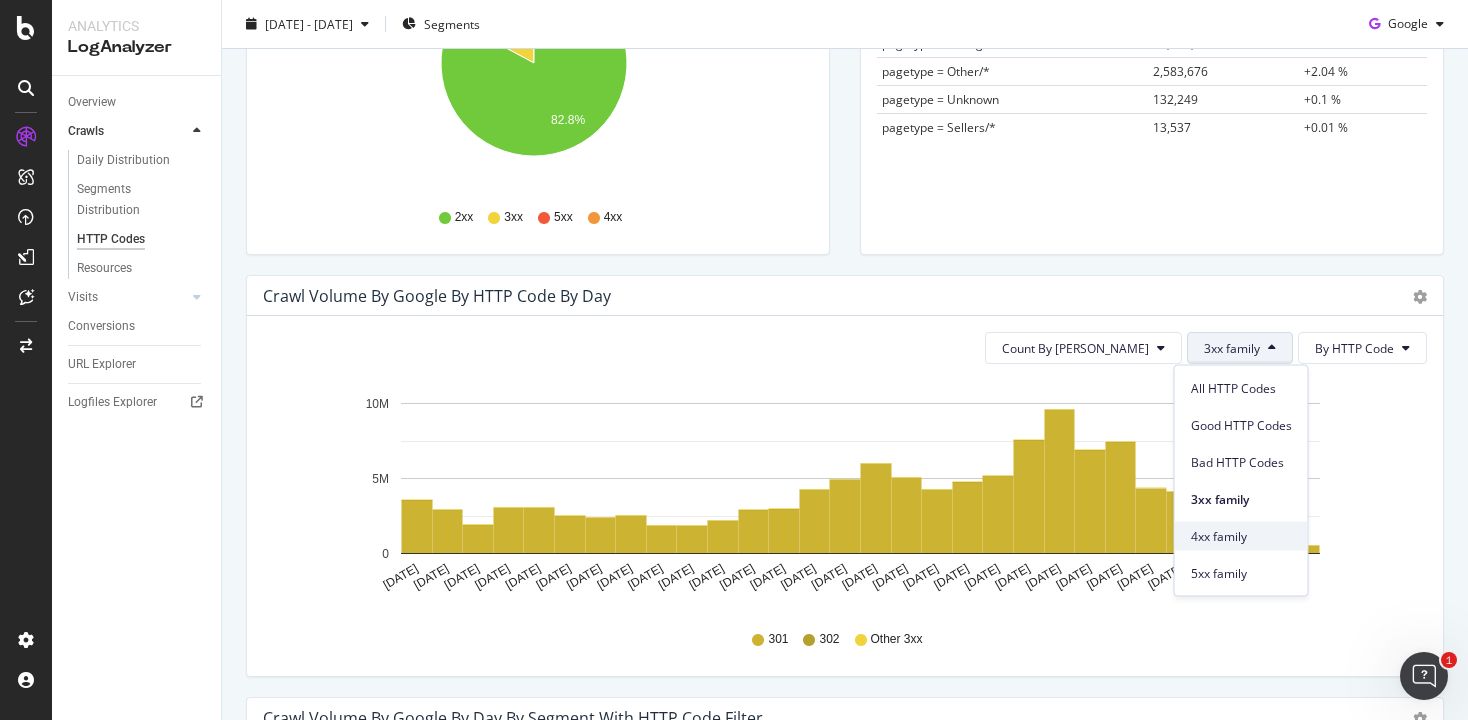 click on "4xx family" at bounding box center [1241, 536] 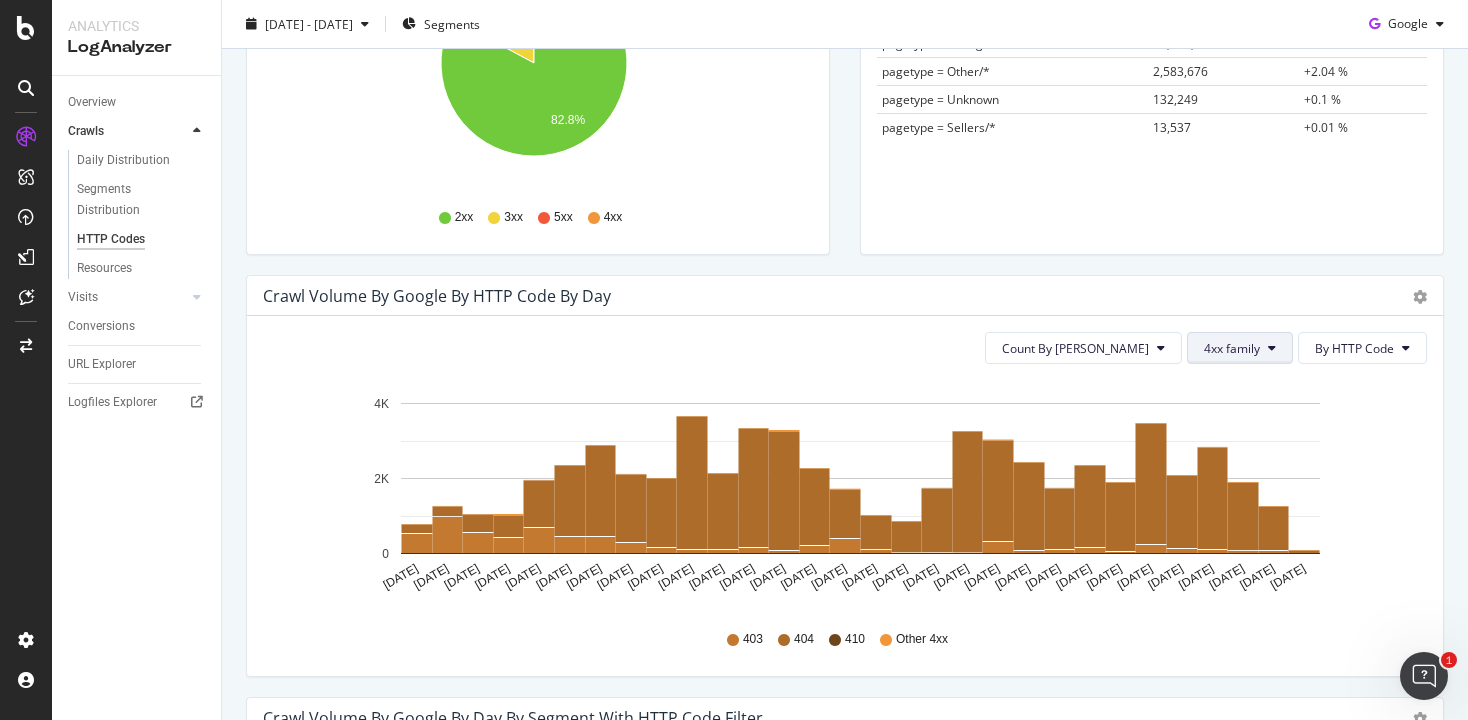 click on "4xx family" at bounding box center [1232, 348] 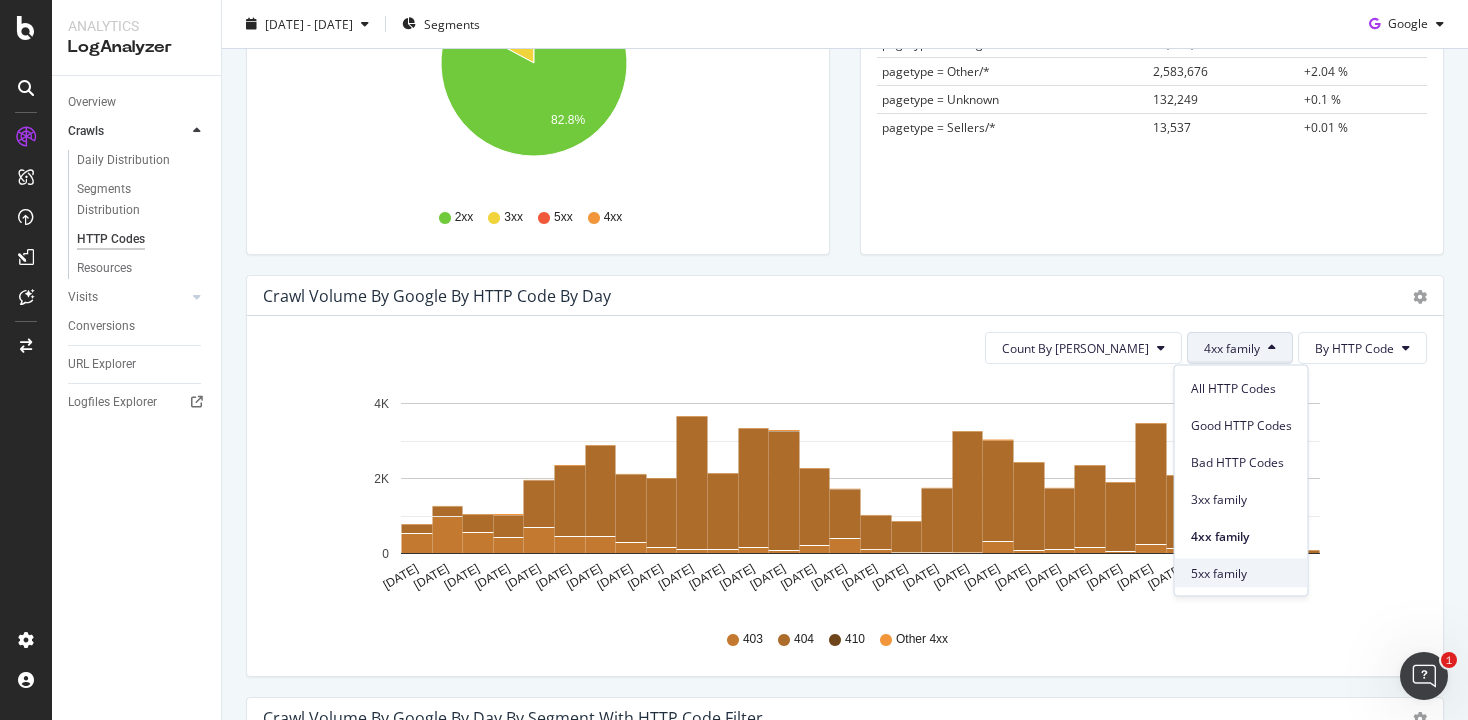 click on "5xx family" at bounding box center [1241, 573] 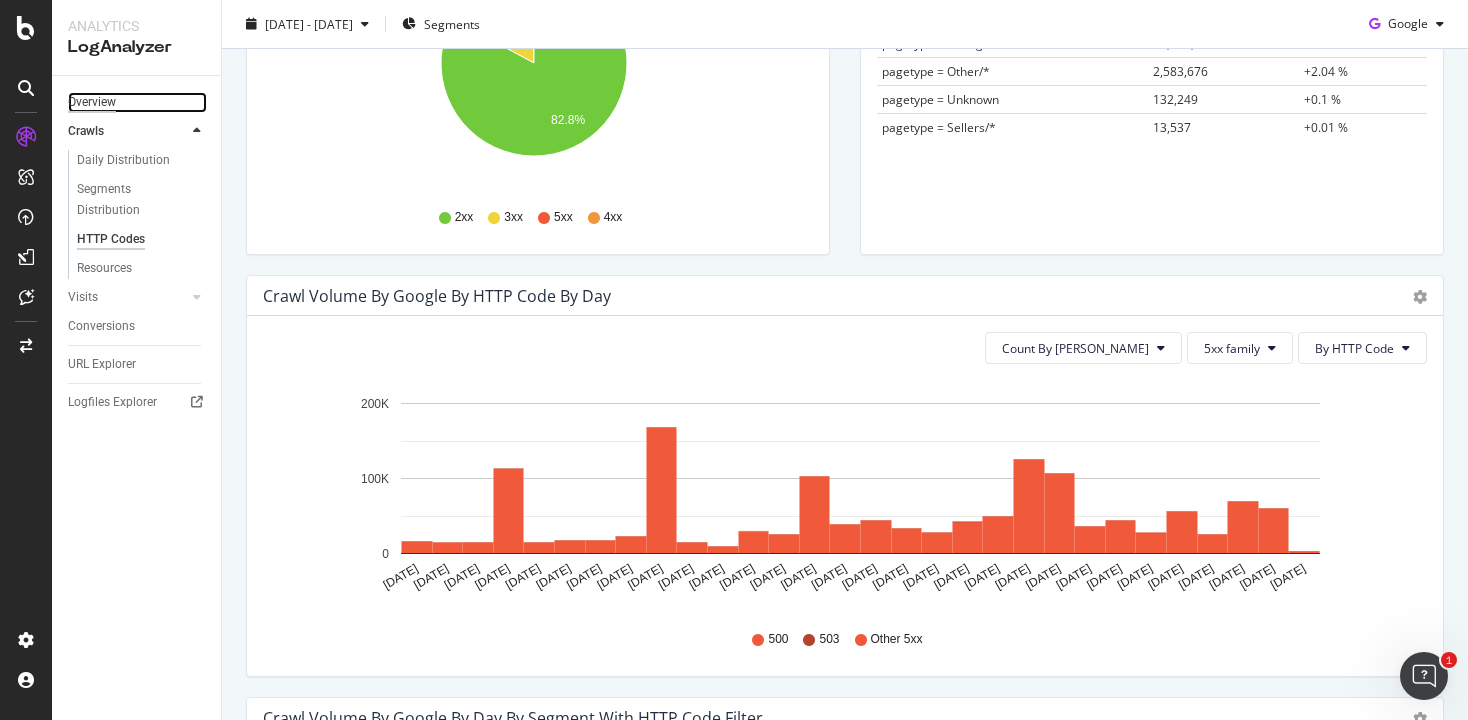 click on "Overview" at bounding box center (92, 102) 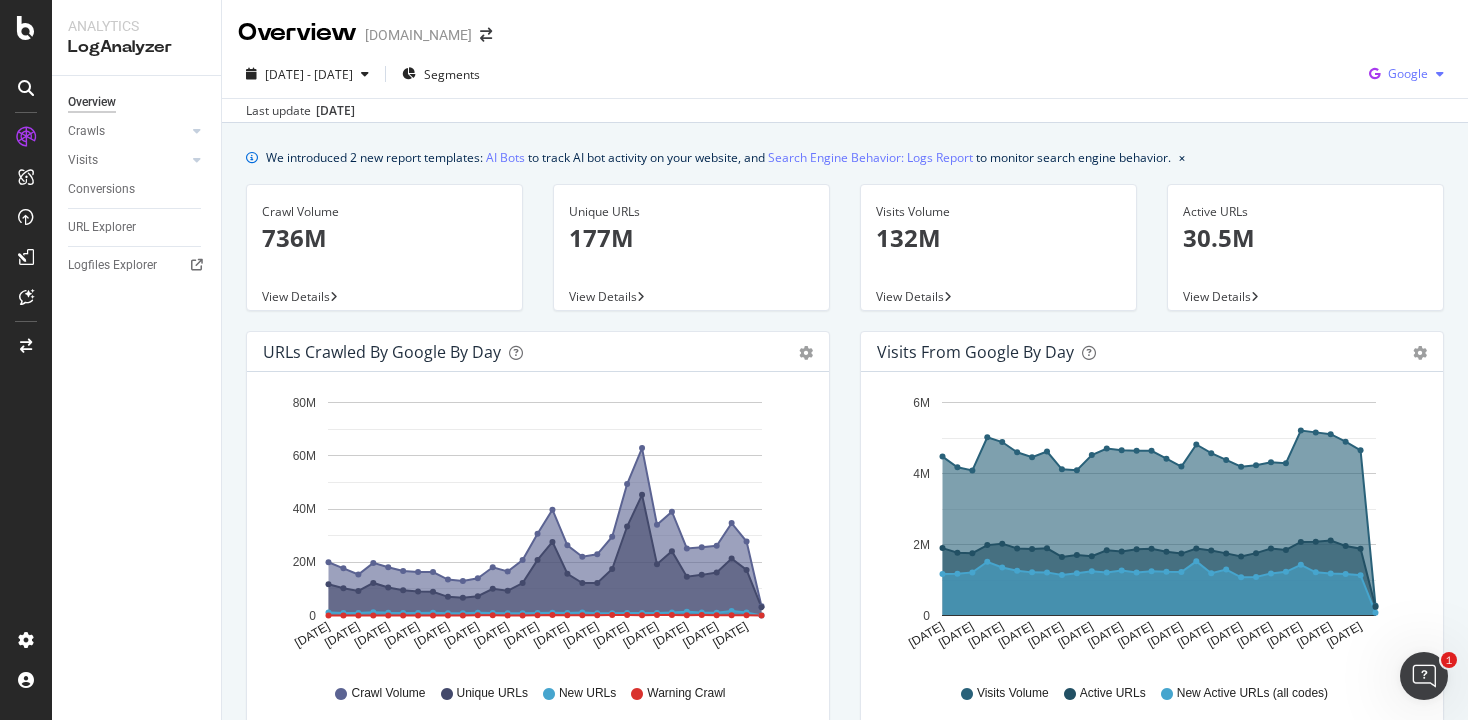 click on "Google" at bounding box center [1408, 73] 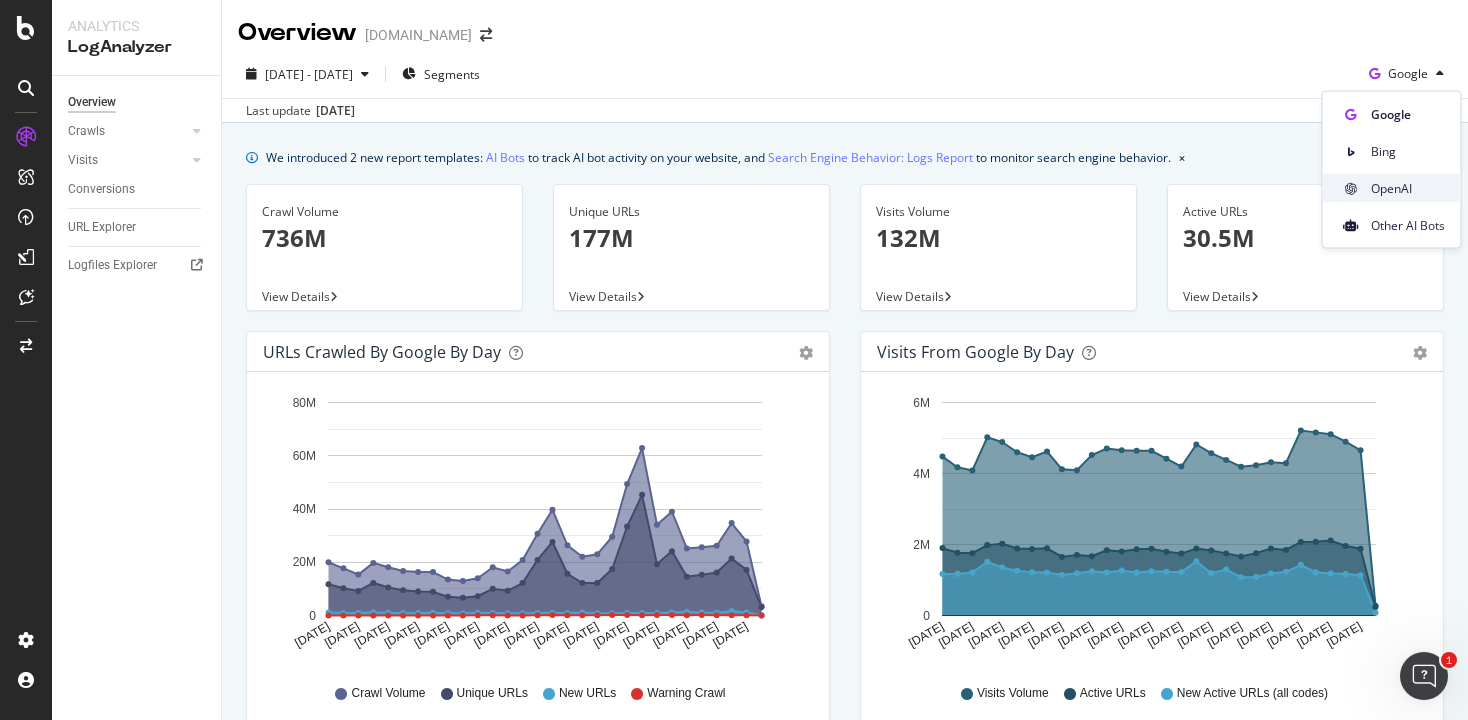 click on "OpenAI" at bounding box center [1408, 188] 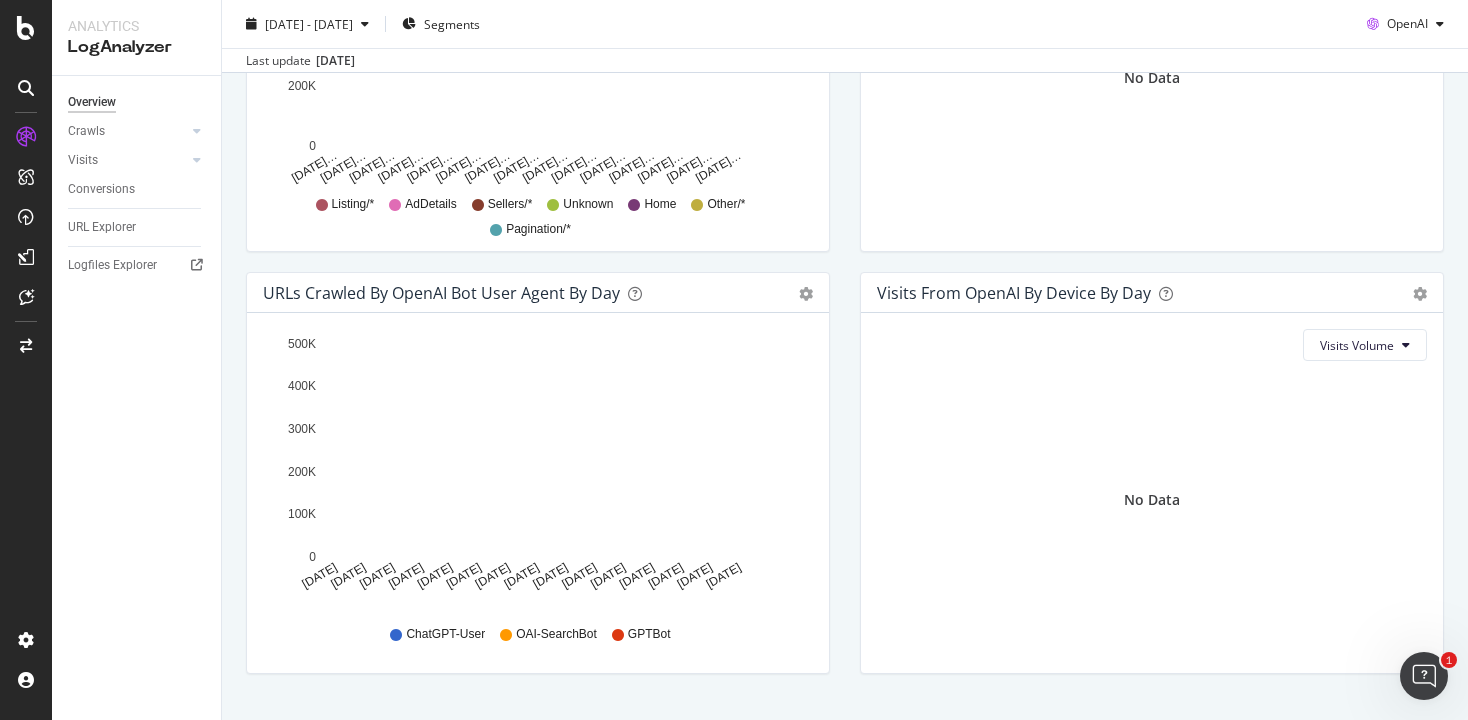 scroll, scrollTop: 0, scrollLeft: 0, axis: both 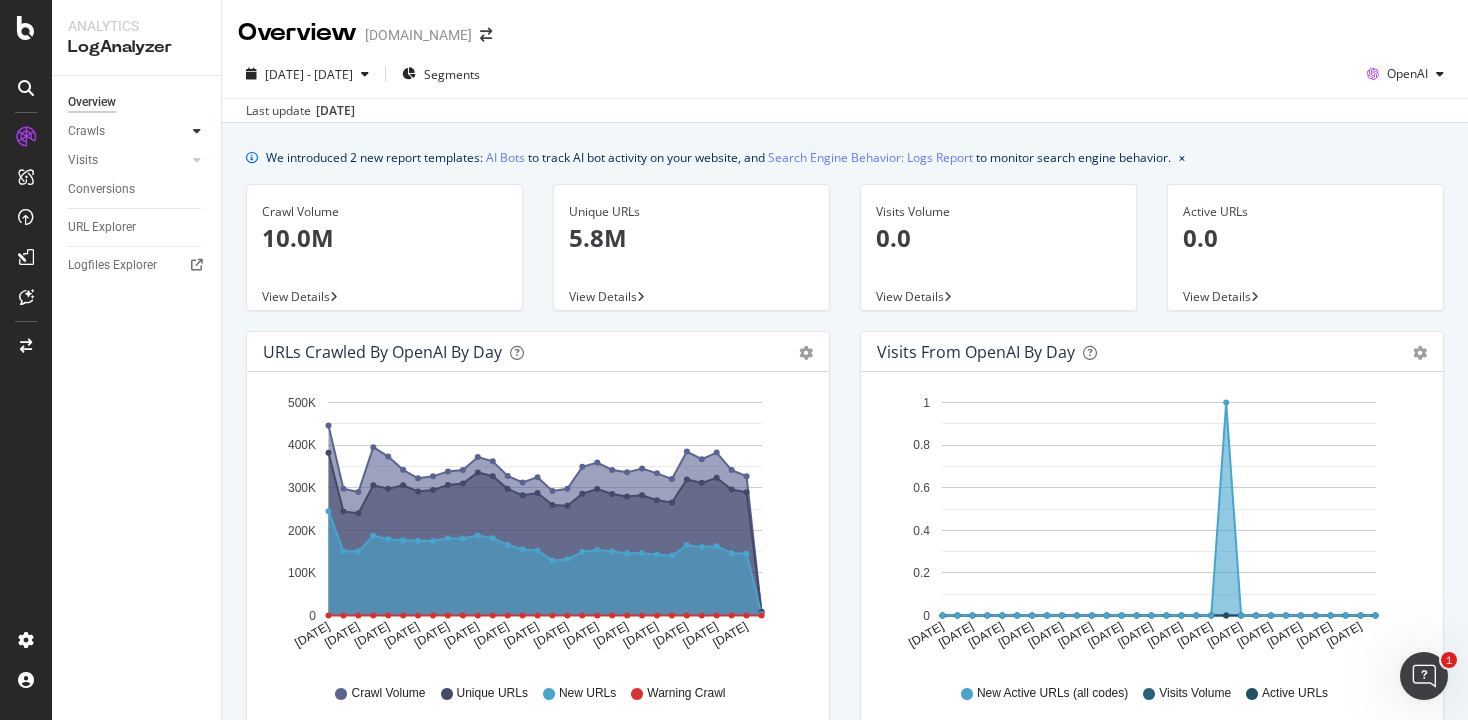 click at bounding box center [197, 131] 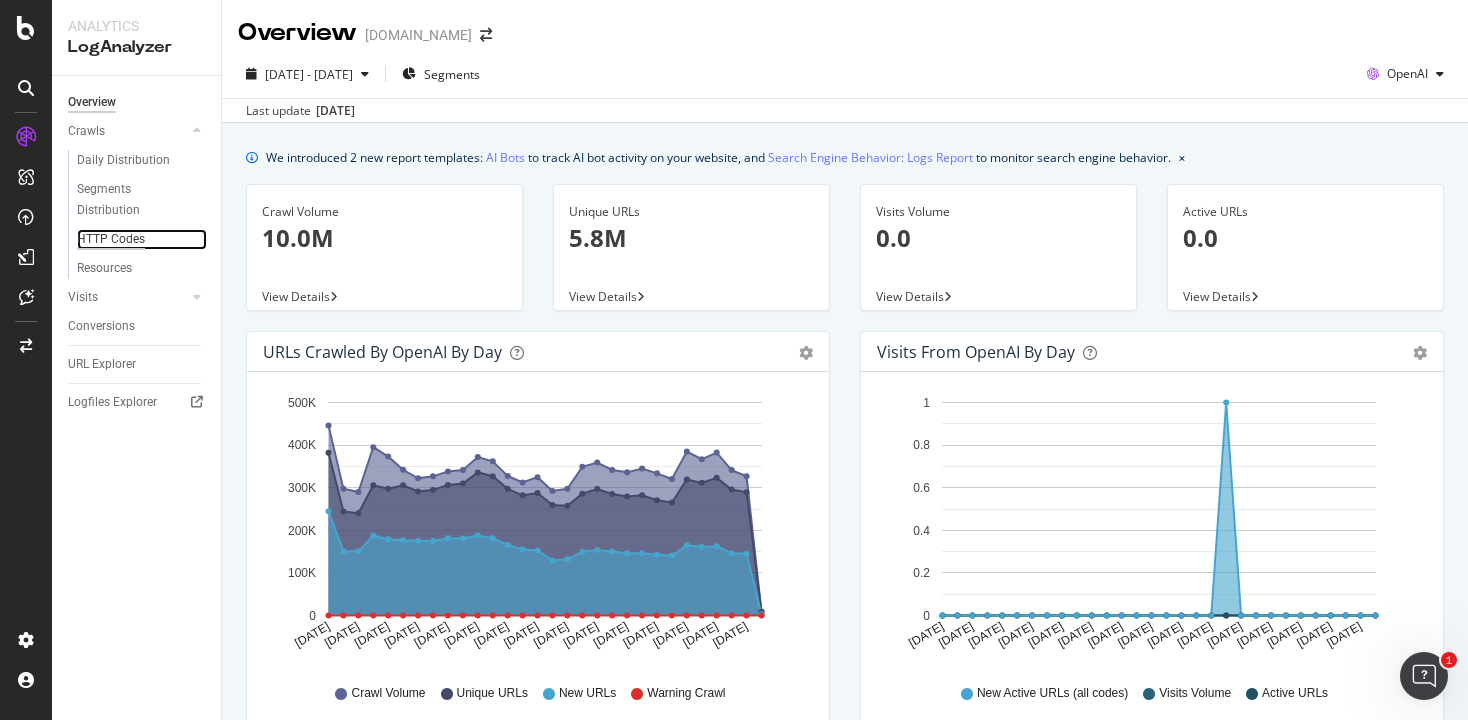 click on "HTTP Codes" at bounding box center [111, 239] 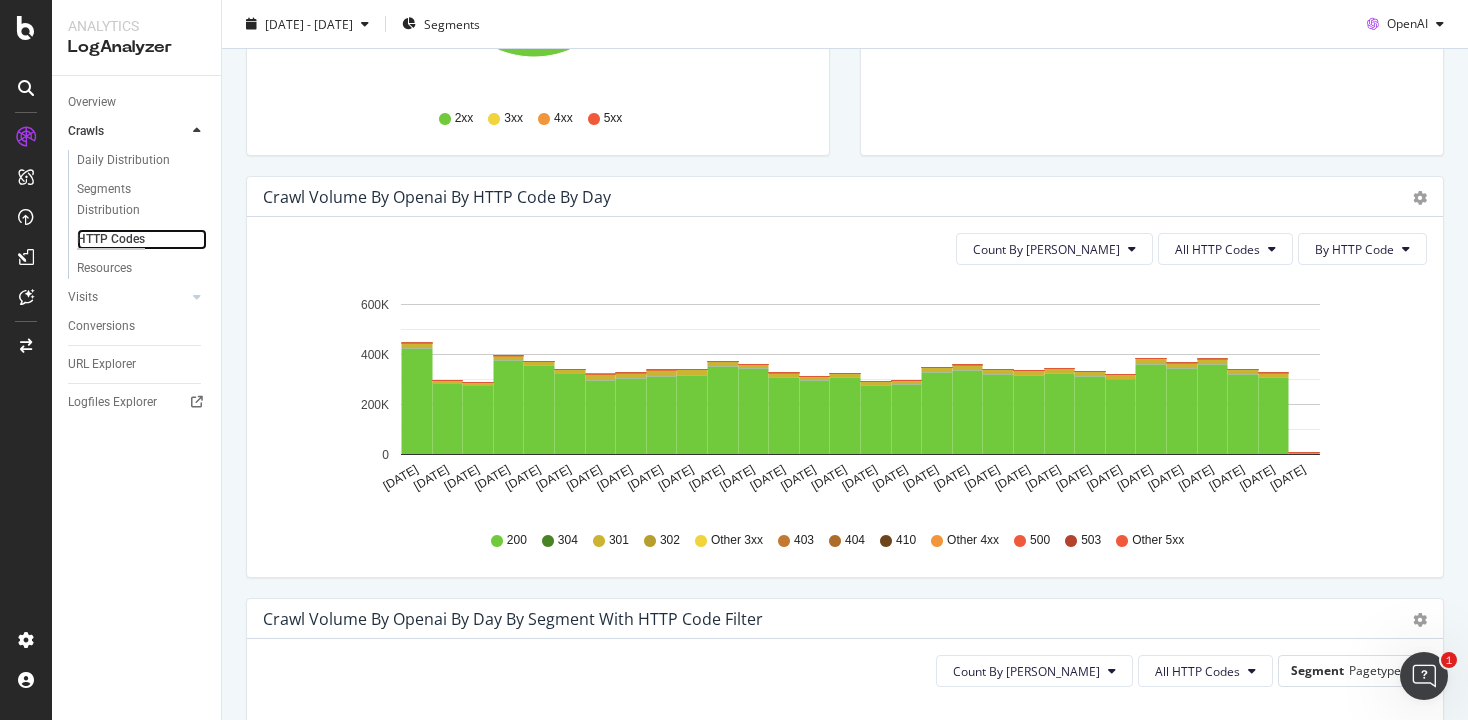 scroll, scrollTop: 518, scrollLeft: 0, axis: vertical 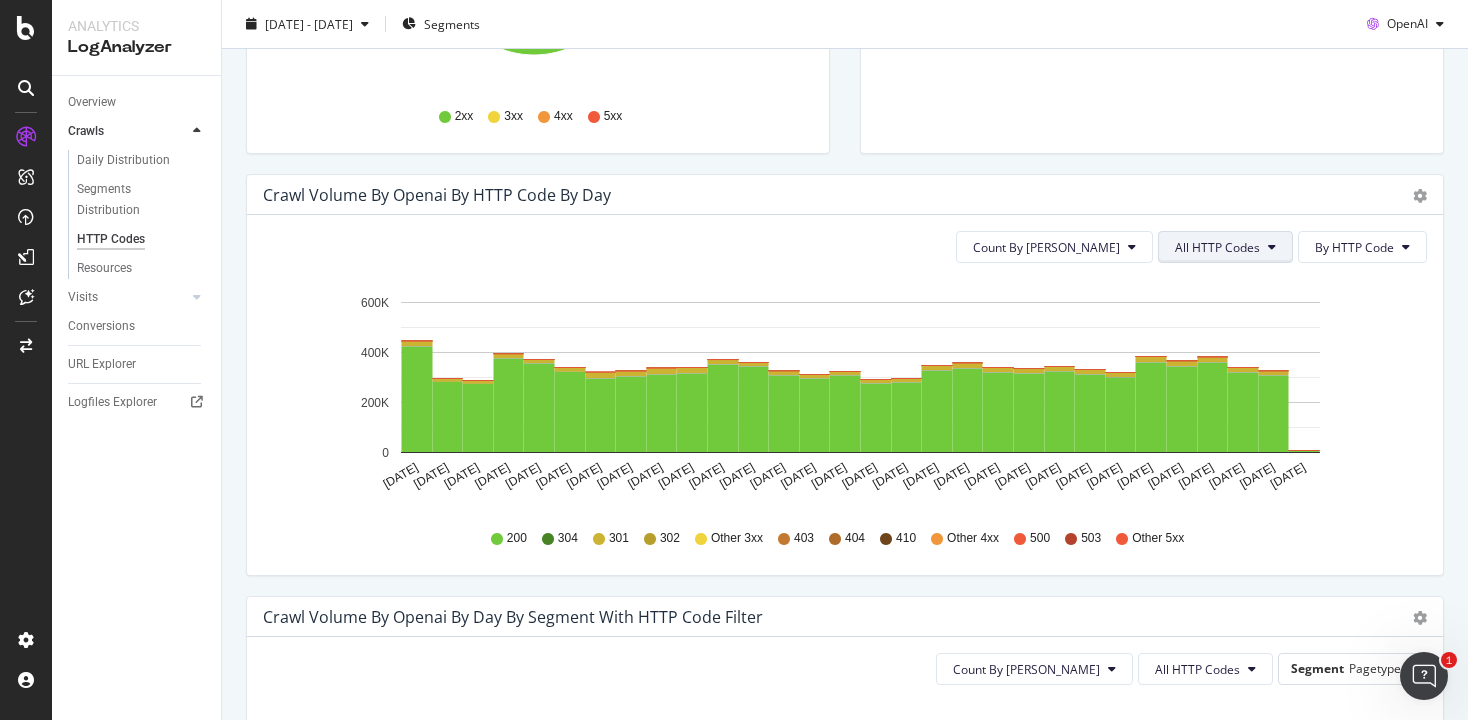 click on "All HTTP Codes" at bounding box center (1225, 247) 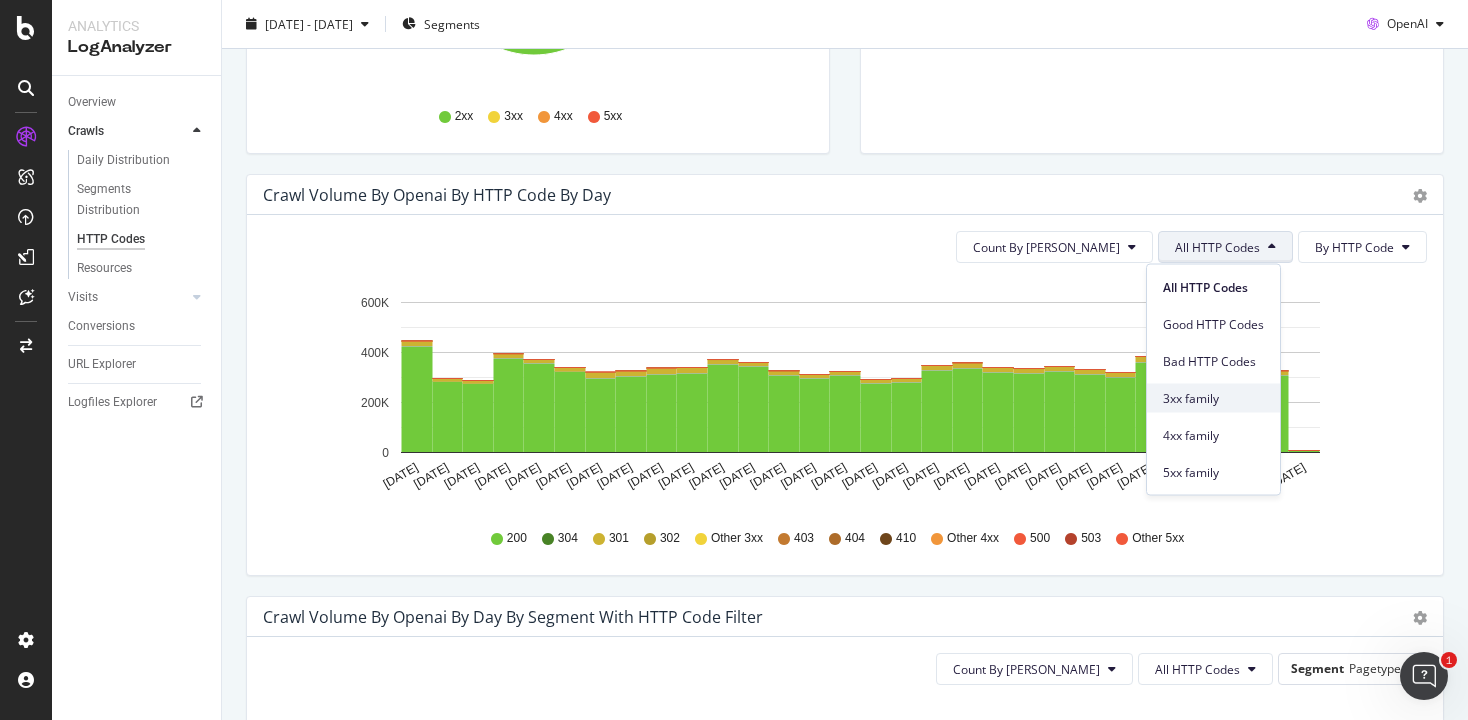 click on "3xx family" at bounding box center (1213, 398) 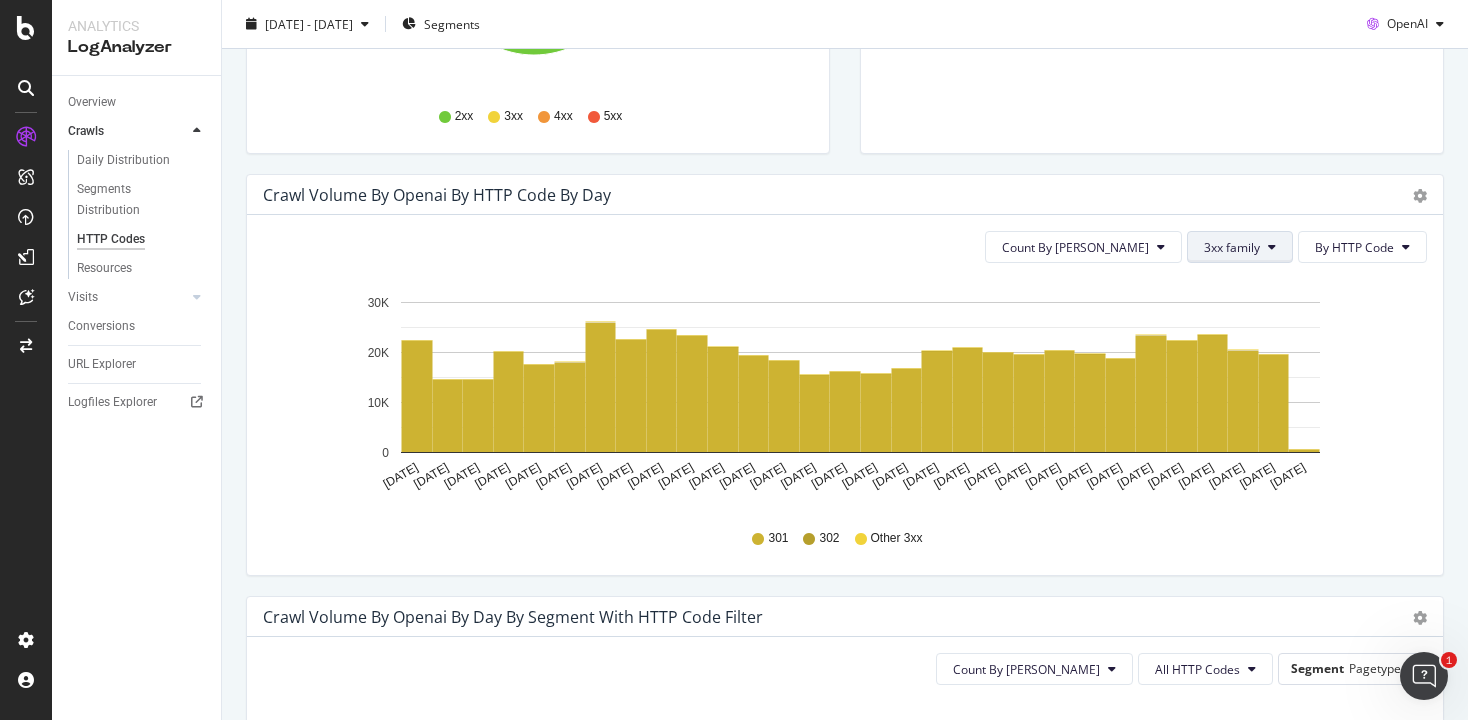 click on "3xx family" at bounding box center (1240, 247) 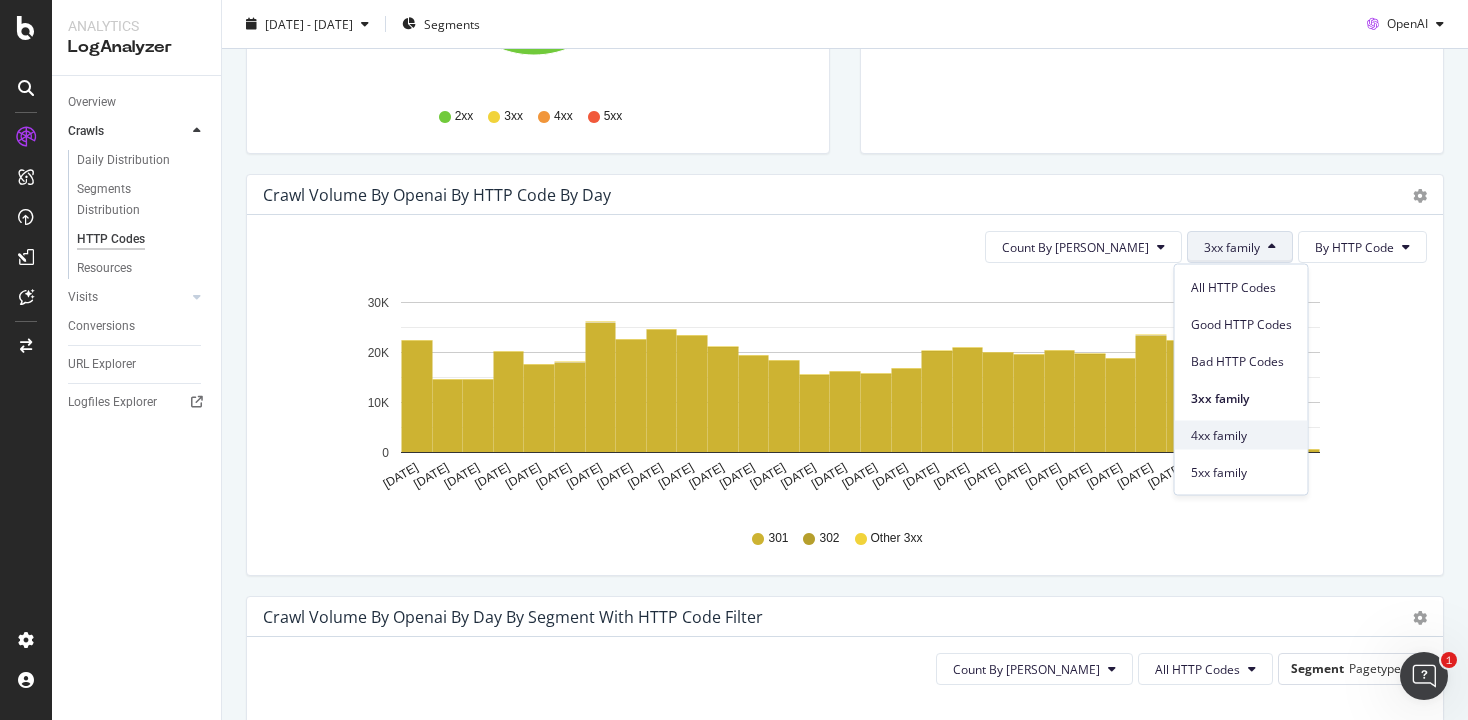 click on "4xx family" at bounding box center (1241, 435) 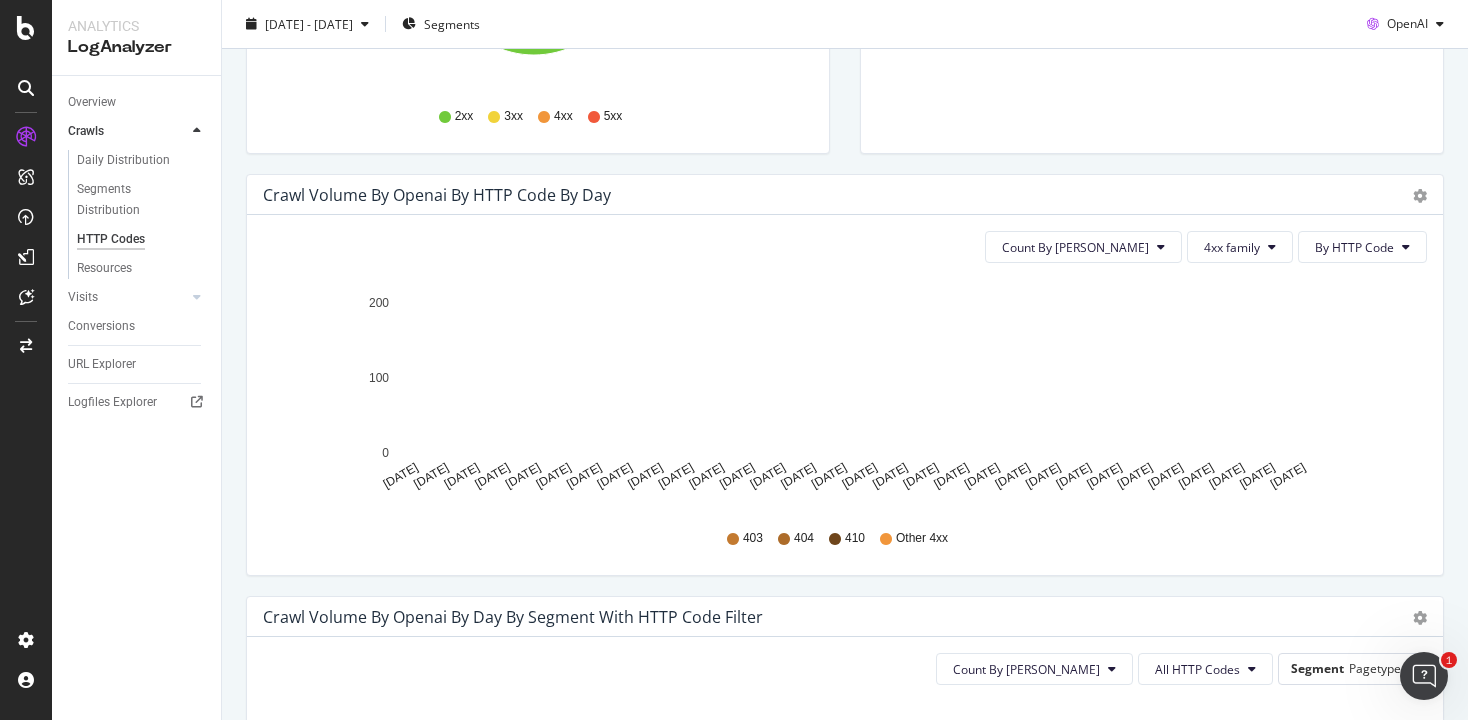 click on "Count By Day 4xx family By HTTP Code Hold CMD (⌘) while clicking to filter the report. [DATE] [DATE] [DATE] [DATE] [DATE] [DATE] [DATE] [DATE] [DATE] [DATE] [DATE] [DATE] [DATE] [DATE] [DATE] [DATE] [DATE] [DATE] [DATE] [DATE] [DATE] [DATE] [DATE] [DATE] [DATE] [DATE] [DATE] [DATE] [DATE] [DATE] 0 100 200 Date 403 404 410 Other 4xx [DATE] 1 98 0 29 [DATE] 0 54 0 34 [DATE] 0 54 0 30 [DATE] 0 51 0 35 [DATE] 0 48 0 23 [DATE] 1 44 0 63 [DATE] 17 24 0 10 [DATE] 51 51 0 17 [DATE] 51 41 0 16 [DATE] 47 48 0 14 [DATE] 46 48 0 12 [DATE] 86 42 0 20 [DATE] 54 57 0 23 [DATE] 39 27 0 18 [DATE] 32 62 0 20 [DATE] 42 31 0 16 [DATE] 46 43 0 16 [DATE] 33 50 0 23 [DATE] 50 50 0 12 [DATE] 35 67 0 14 [DATE] 33 75 0 19 [DATE] 23 77 0 26 [DATE] 30 56 0 14 [DATE] 39" at bounding box center [845, 395] 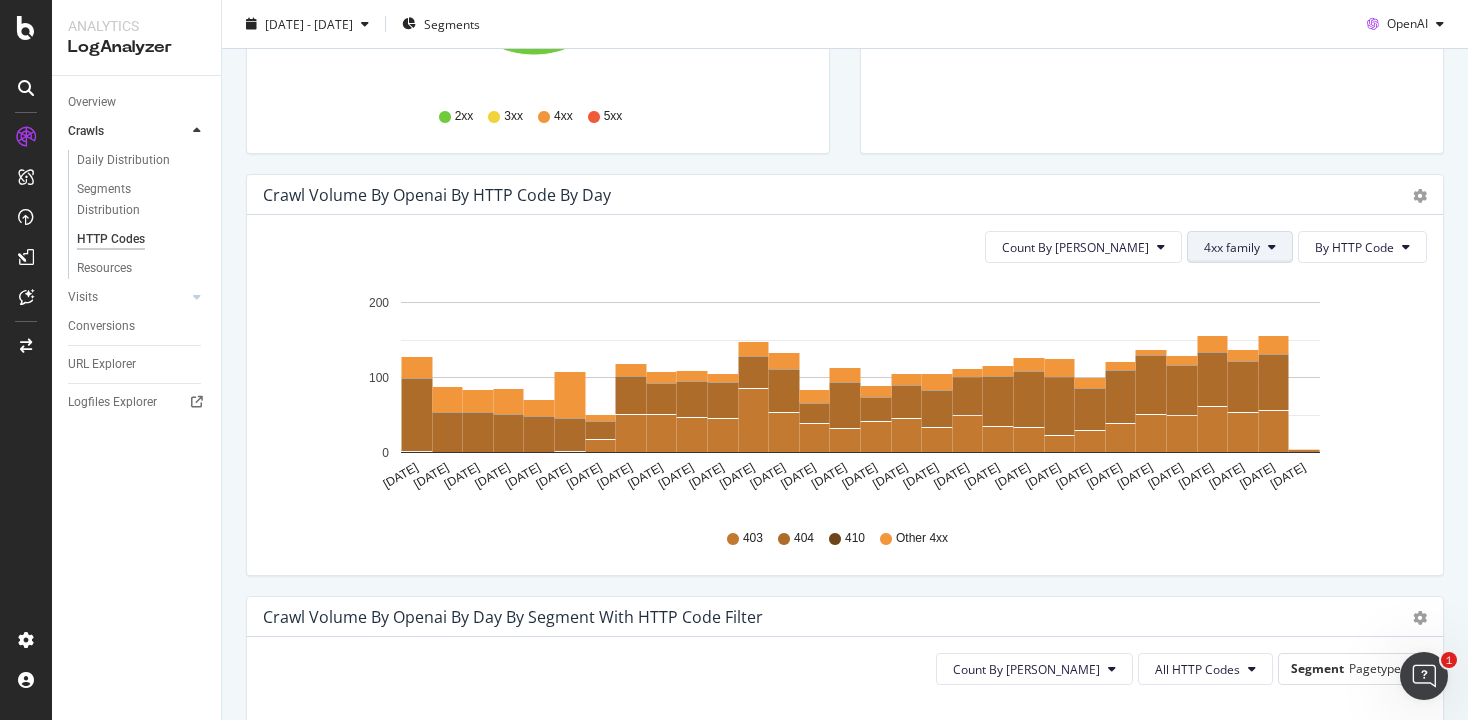 click on "4xx family" at bounding box center [1240, 247] 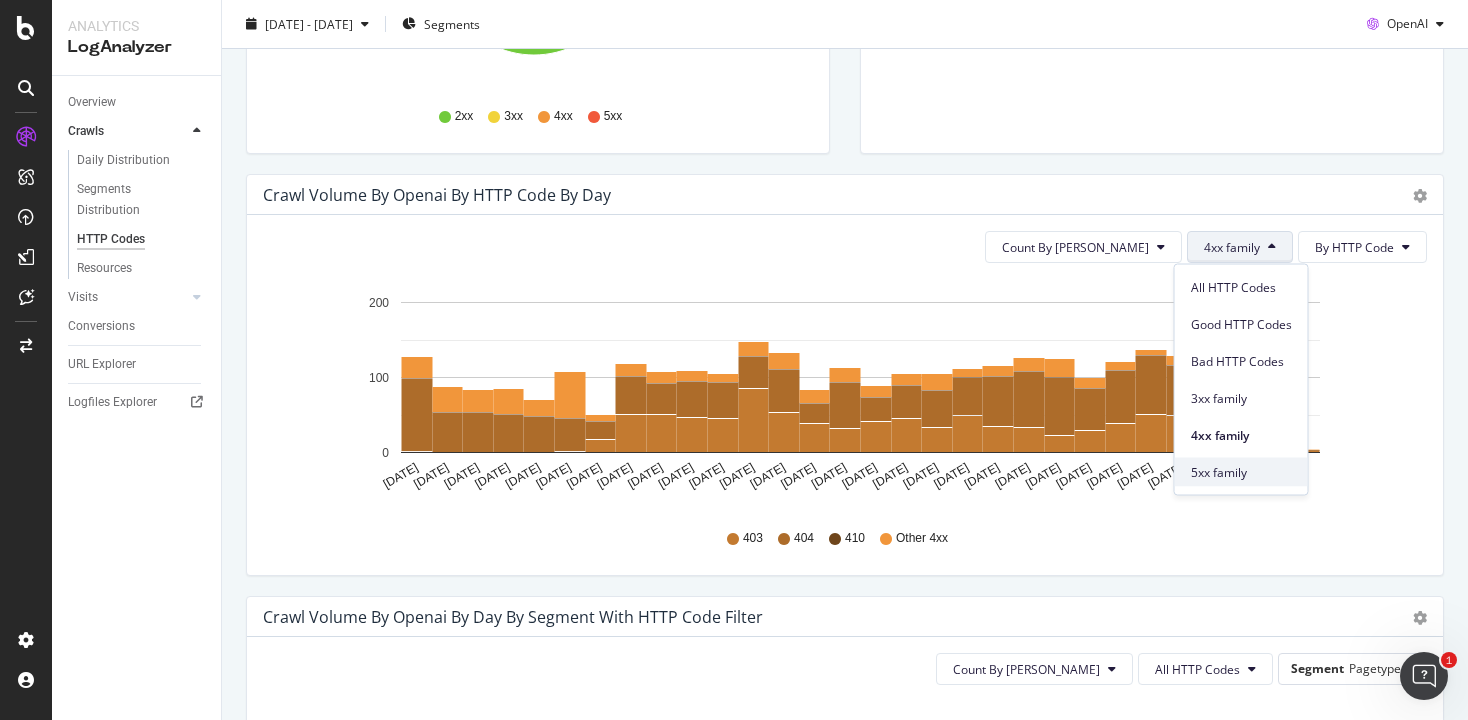 click on "5xx family" at bounding box center (1241, 472) 